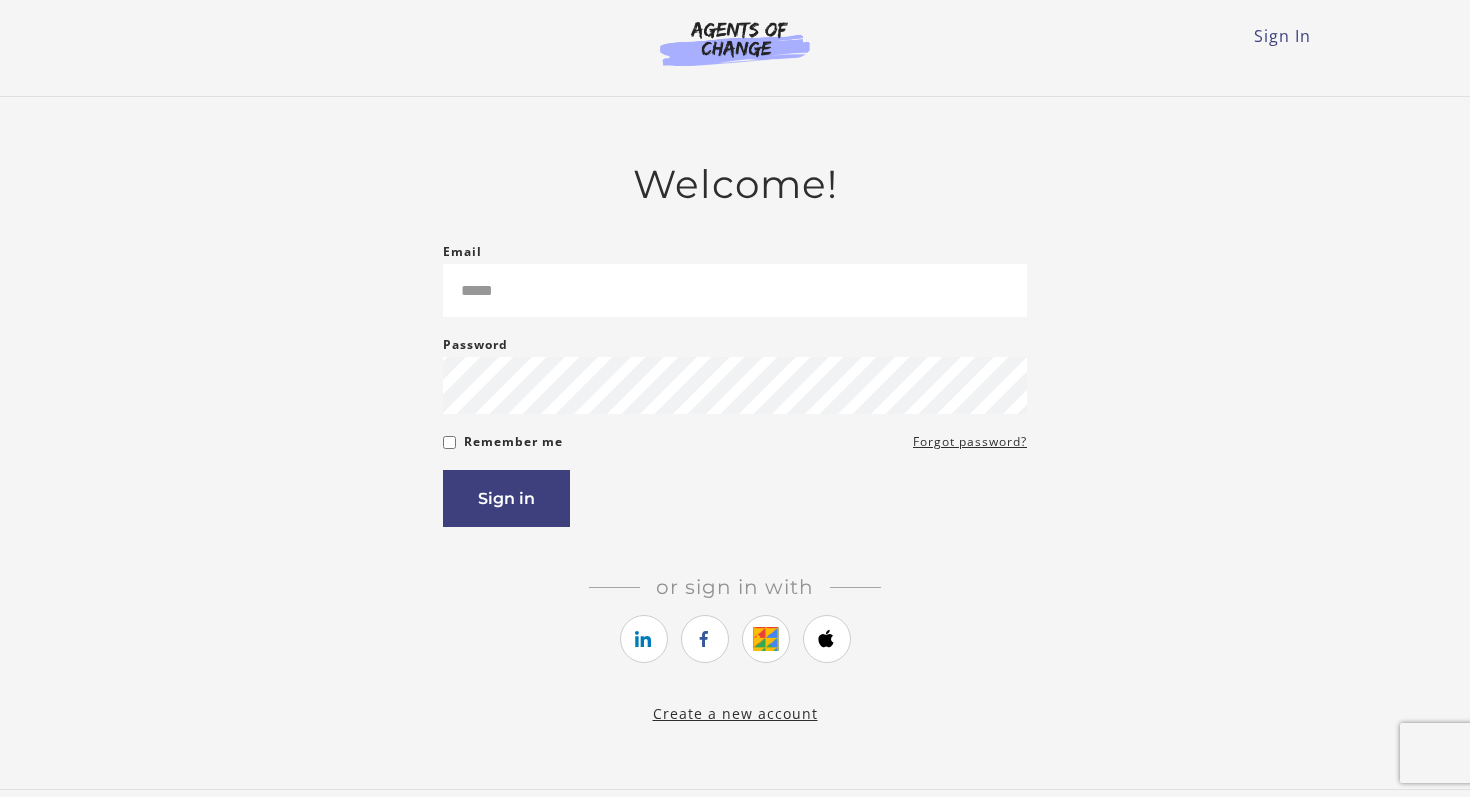 scroll, scrollTop: 0, scrollLeft: 0, axis: both 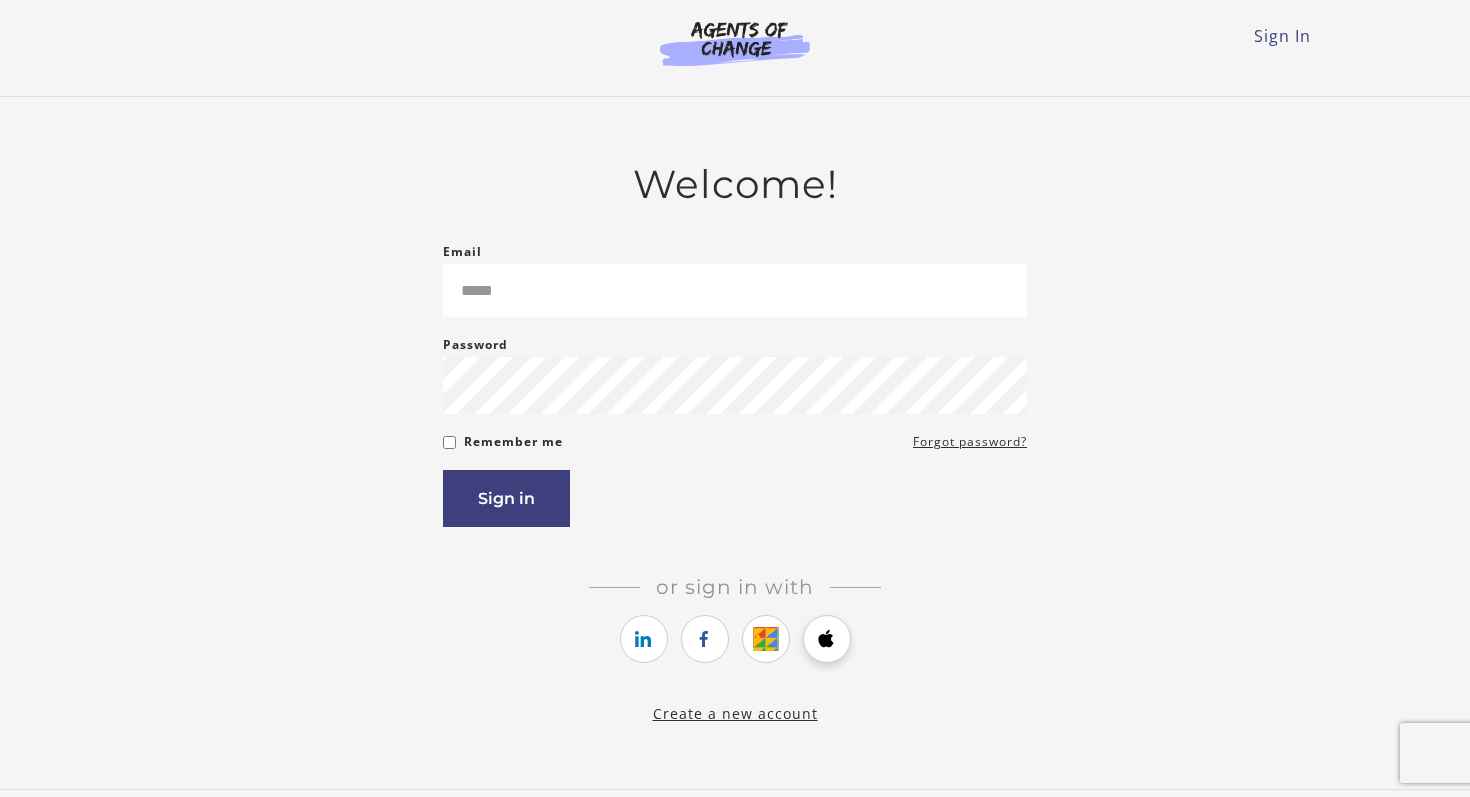 click at bounding box center (826, 639) 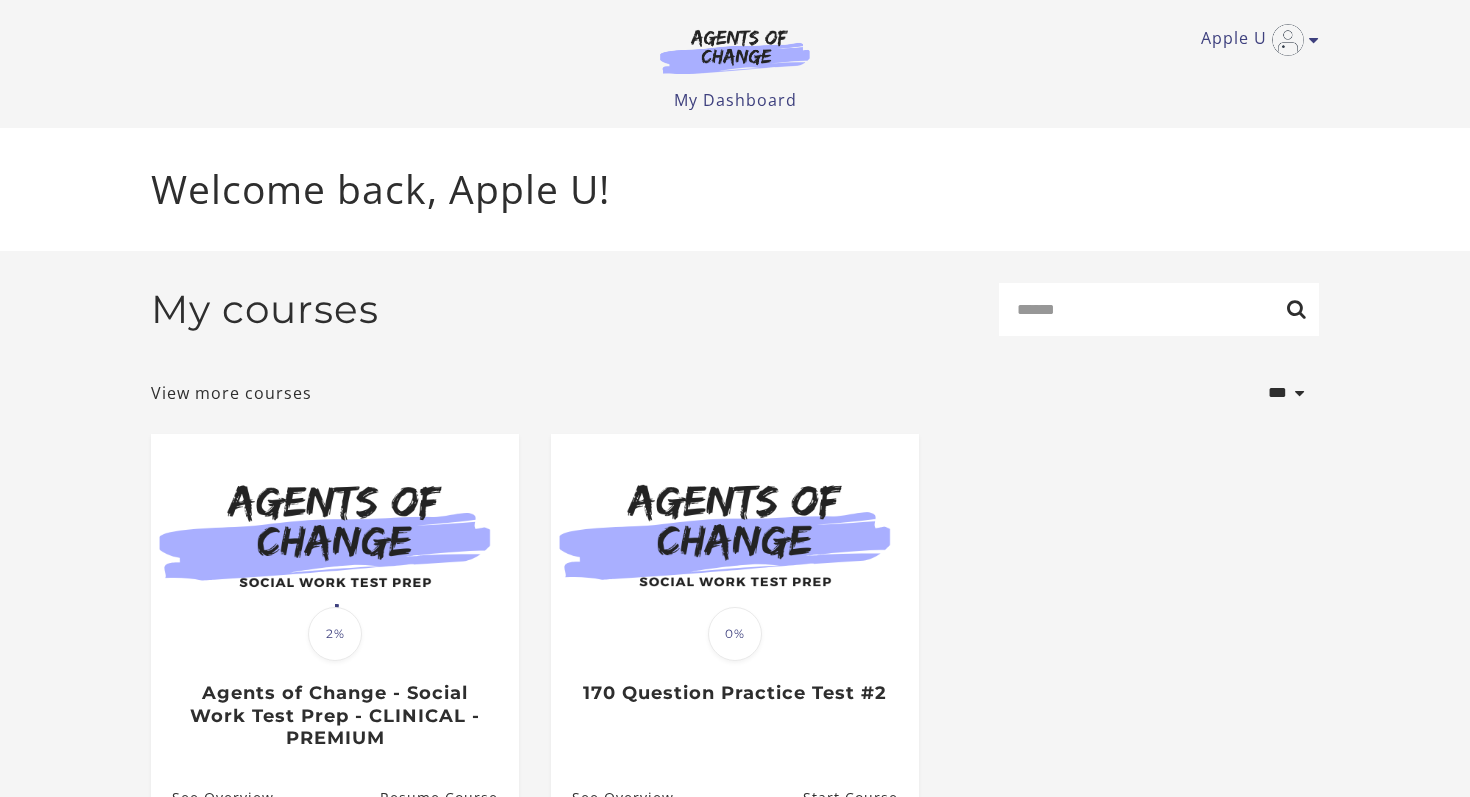 scroll, scrollTop: 0, scrollLeft: 0, axis: both 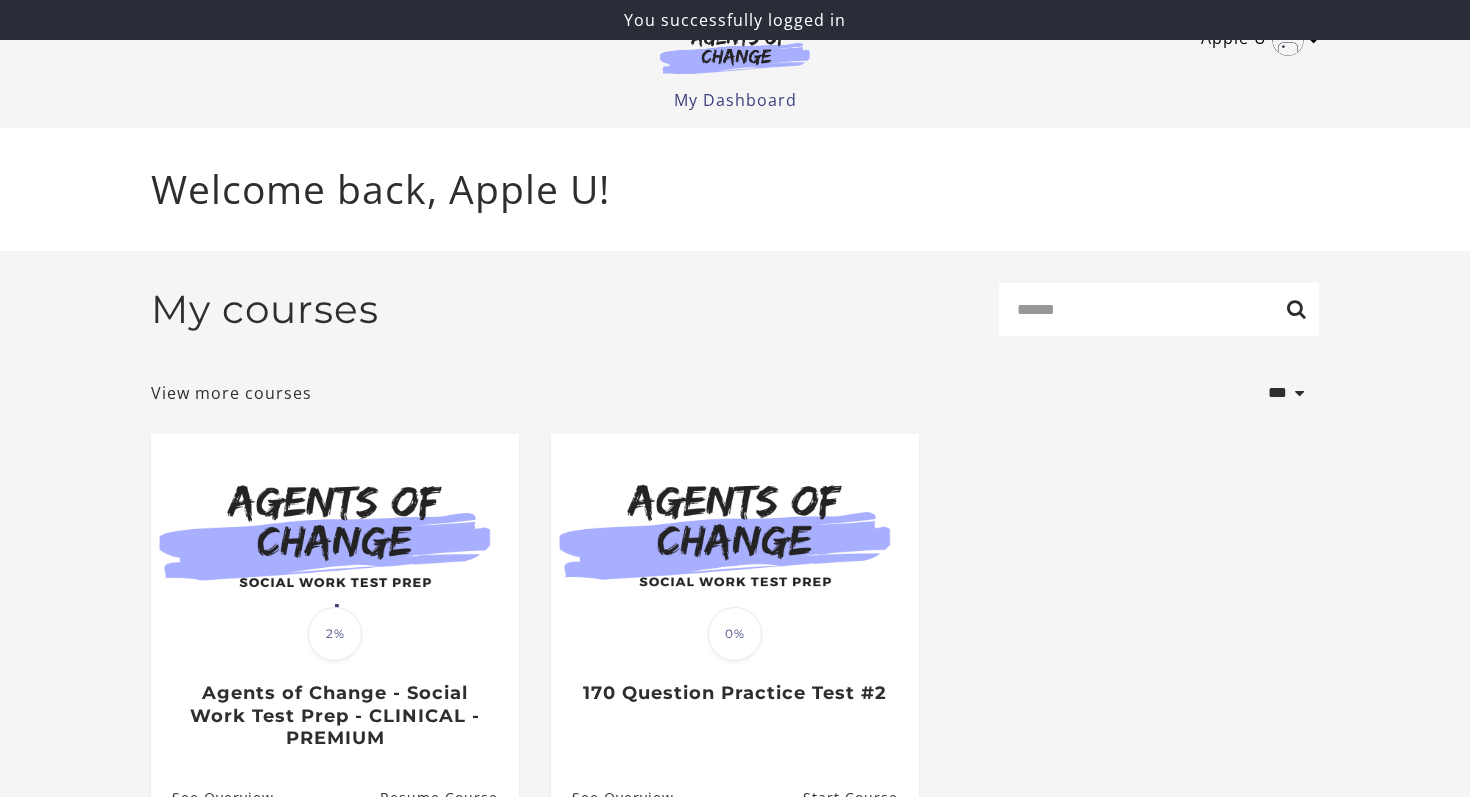 click at bounding box center (1314, 40) 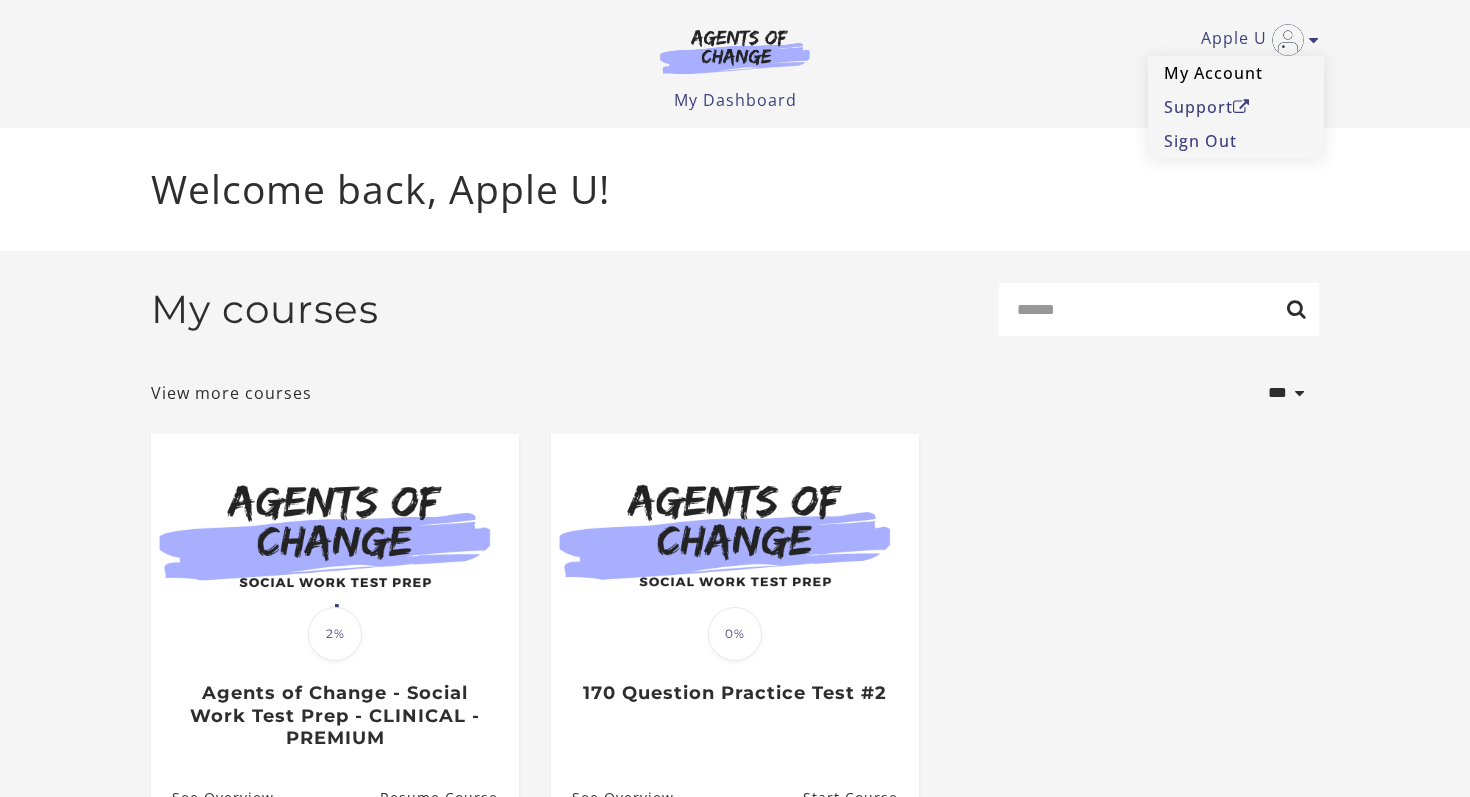 click on "My Account" at bounding box center (1236, 73) 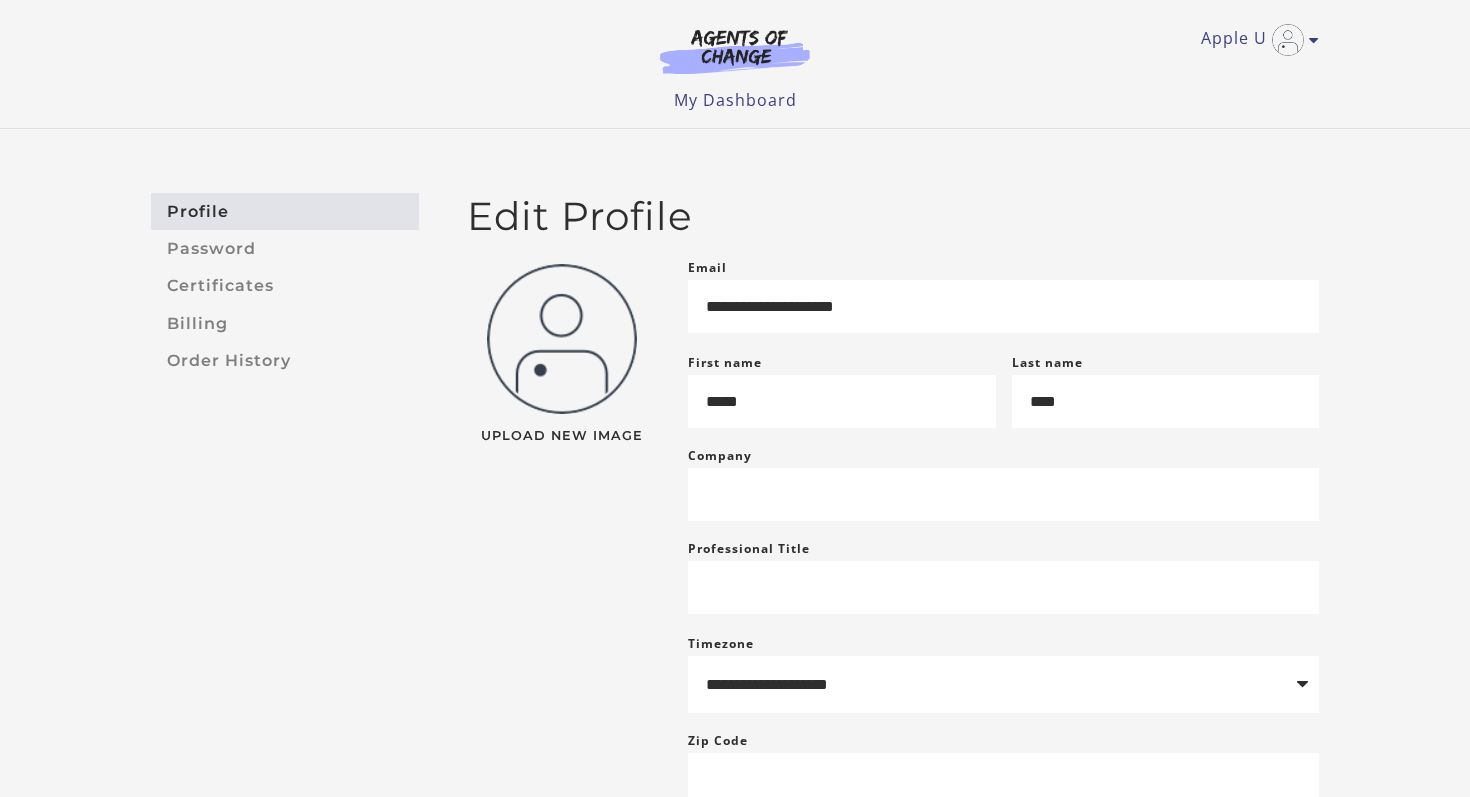 scroll, scrollTop: 0, scrollLeft: 0, axis: both 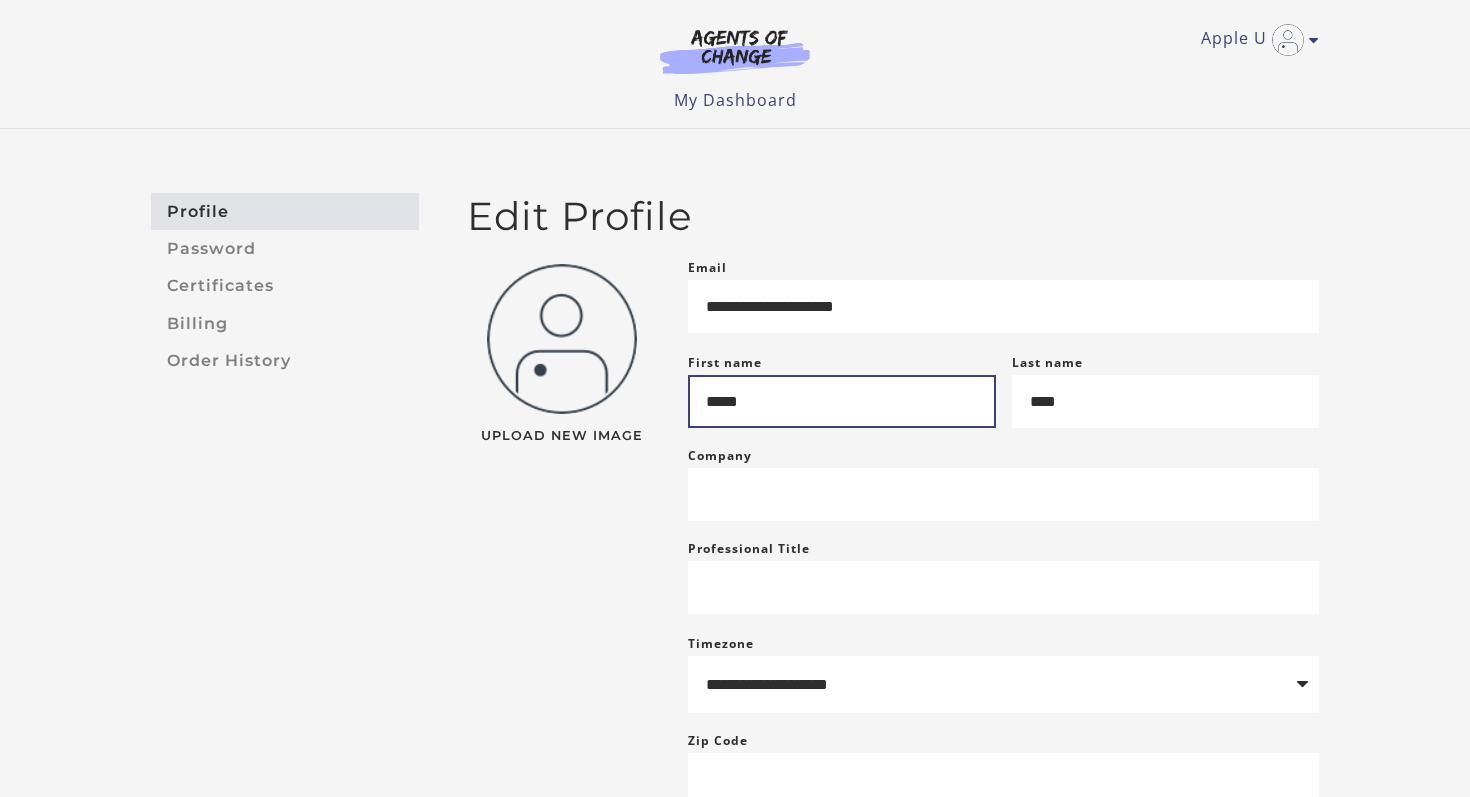 click on "*****" at bounding box center (842, 401) 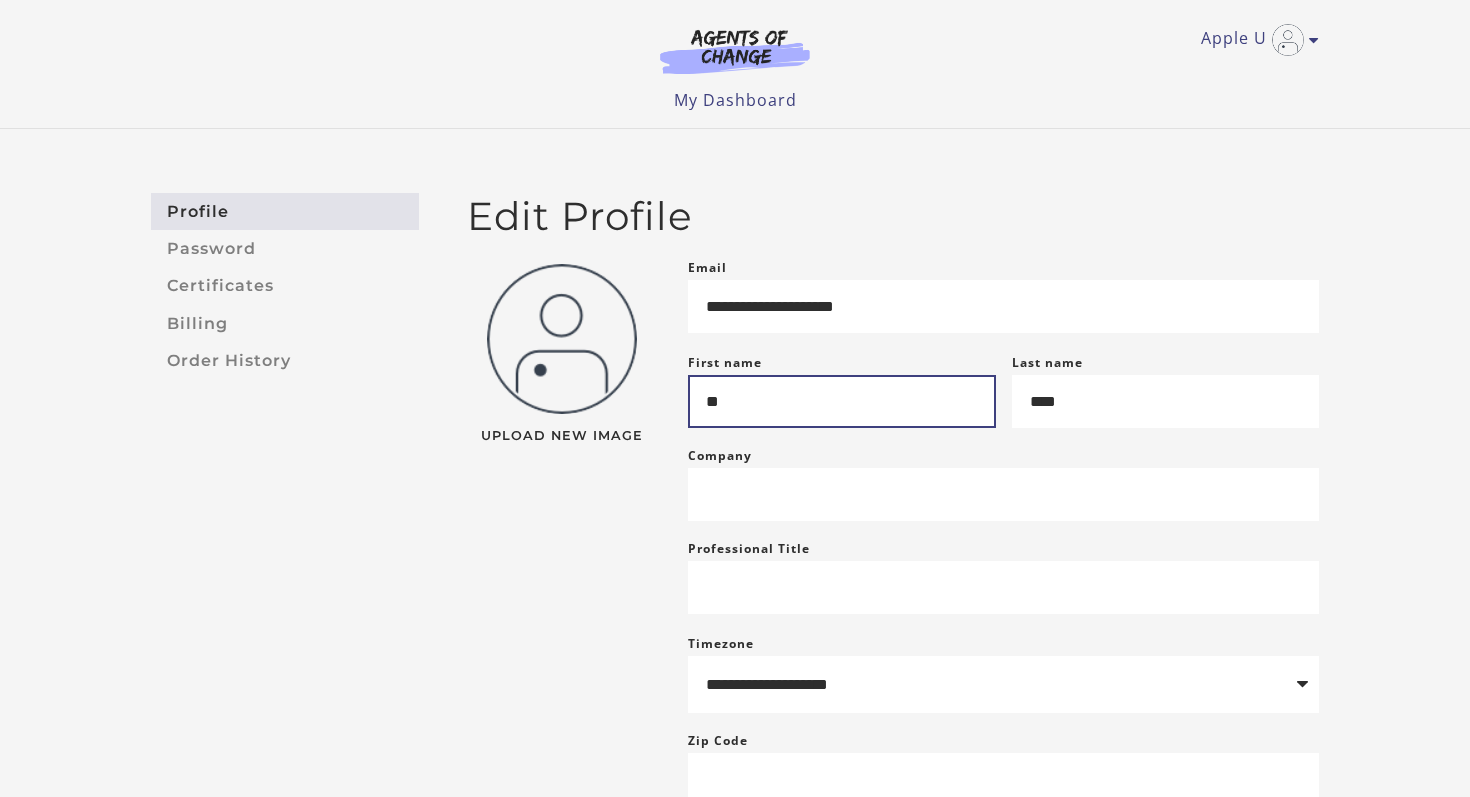 type on "*" 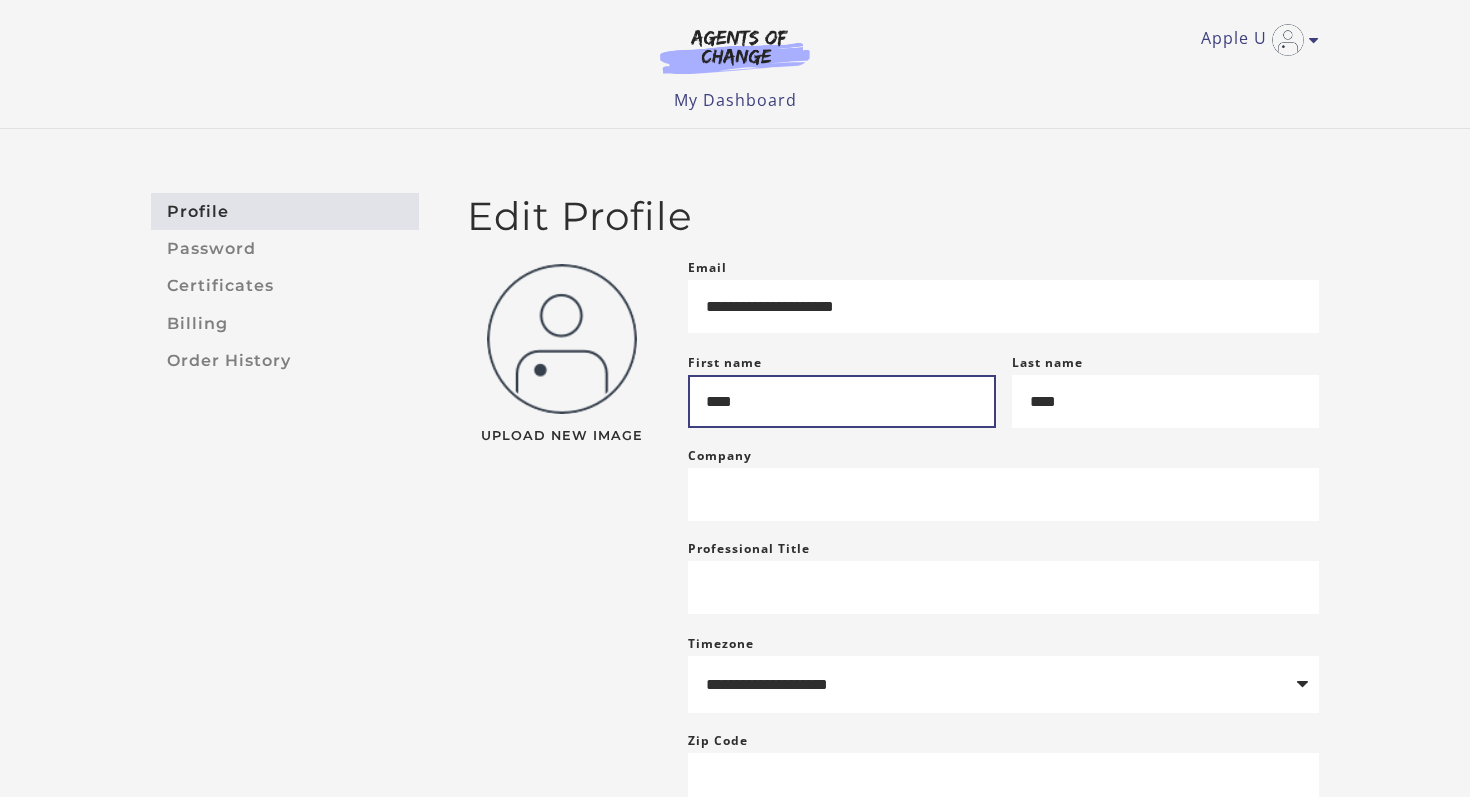 type on "****" 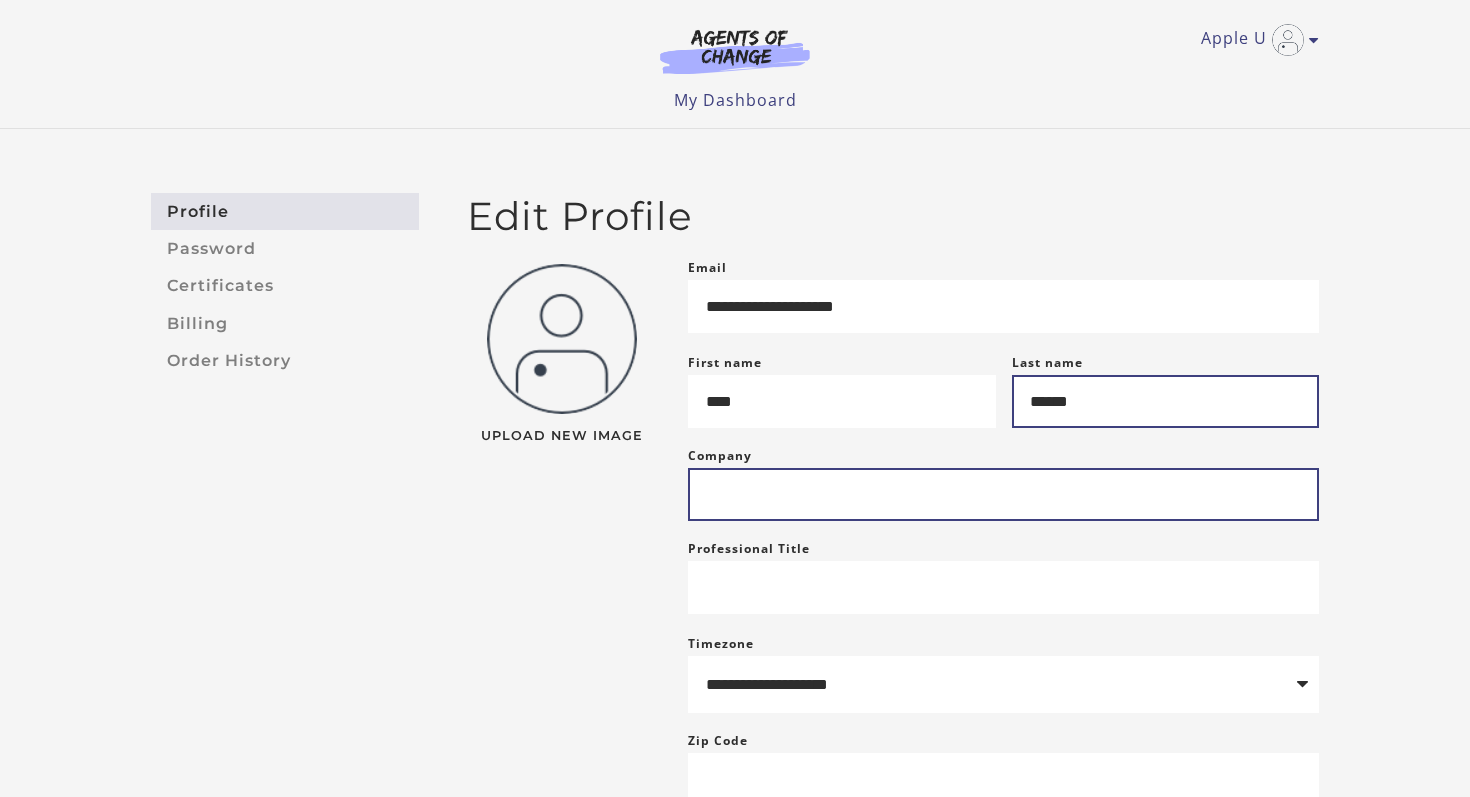 type on "******" 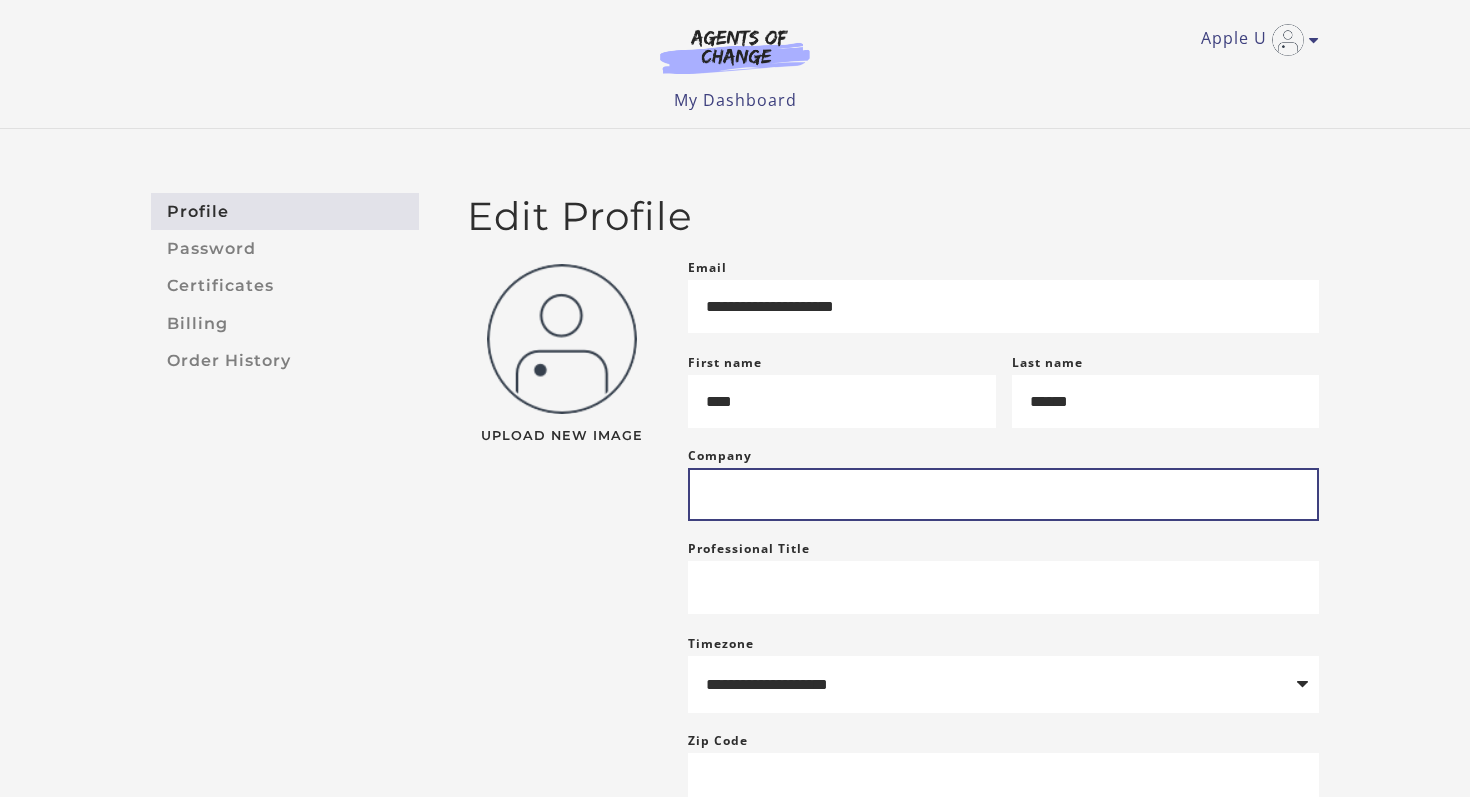 click on "Company" at bounding box center (1003, 494) 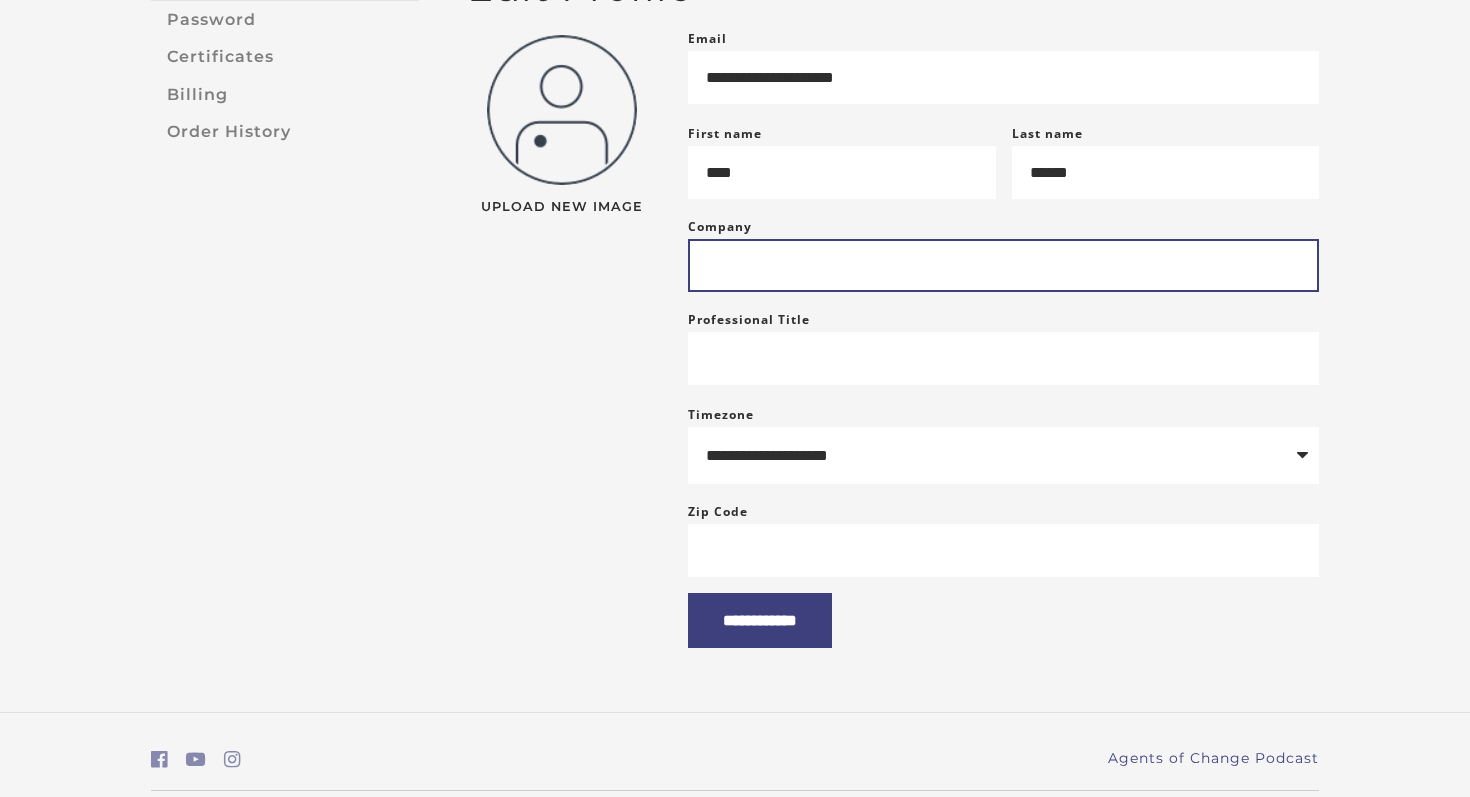 scroll, scrollTop: 248, scrollLeft: 0, axis: vertical 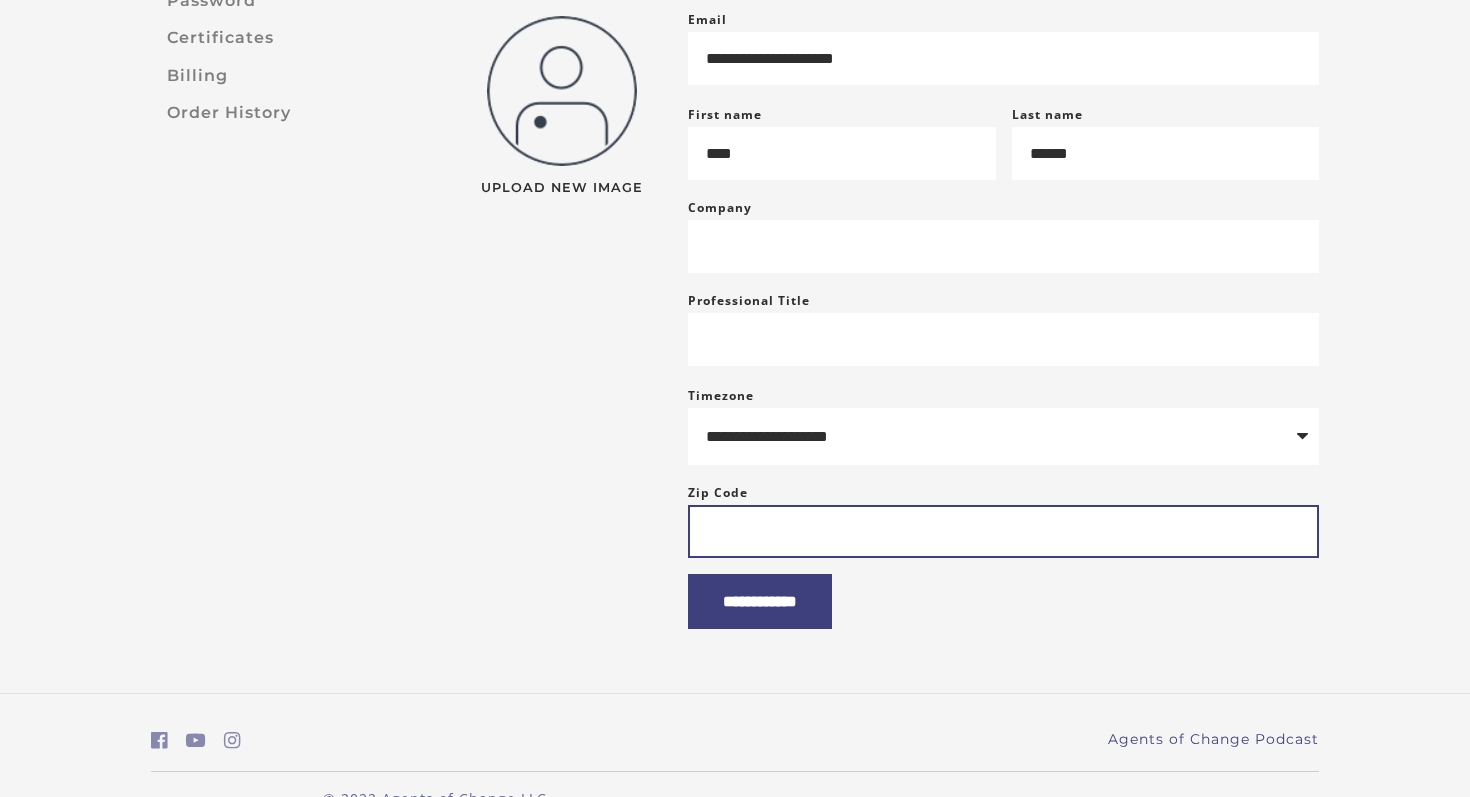click on "Zip Code" at bounding box center [1003, 531] 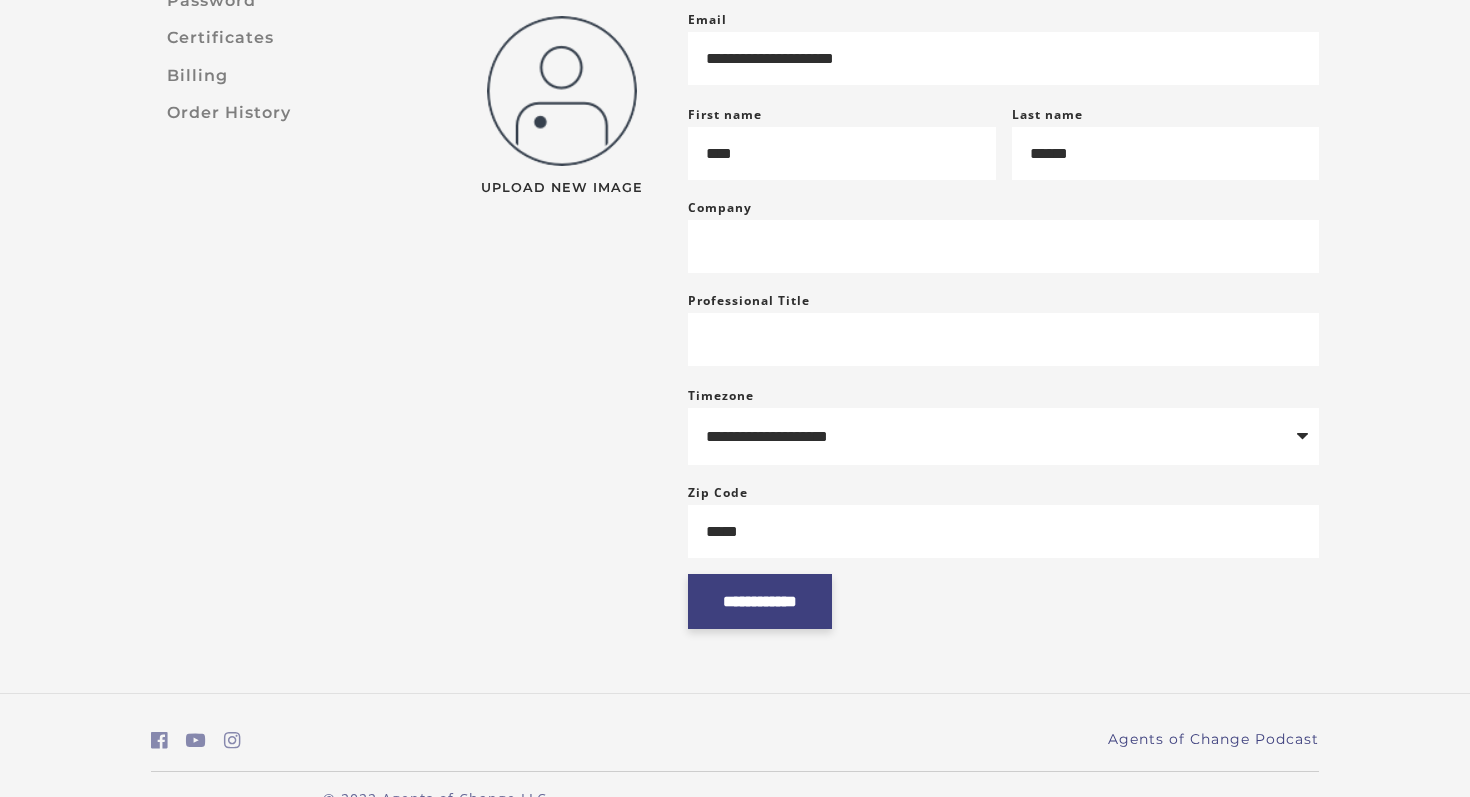 click on "**********" at bounding box center (760, 601) 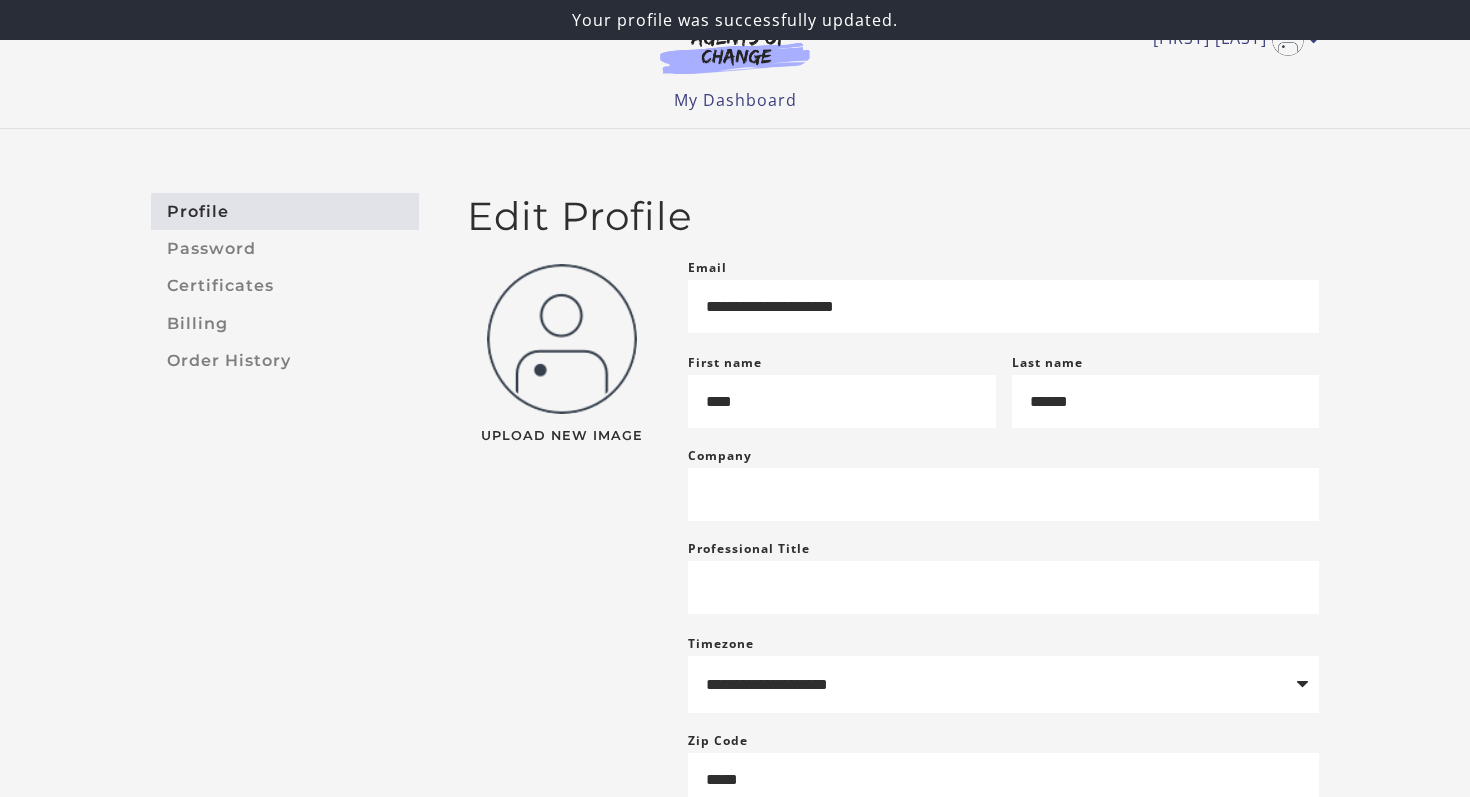 scroll, scrollTop: 0, scrollLeft: 0, axis: both 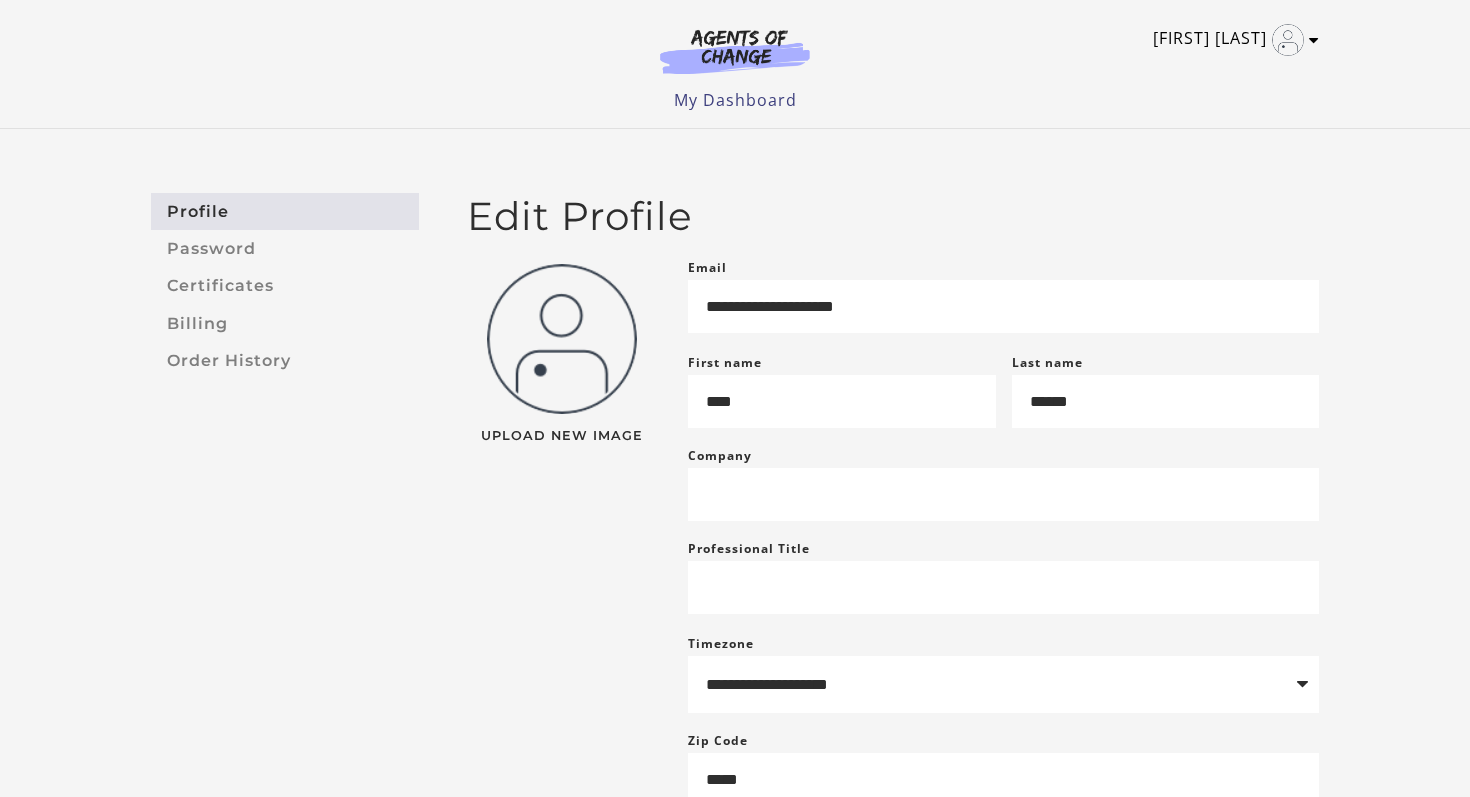 click on "Tyra H" at bounding box center (1231, 40) 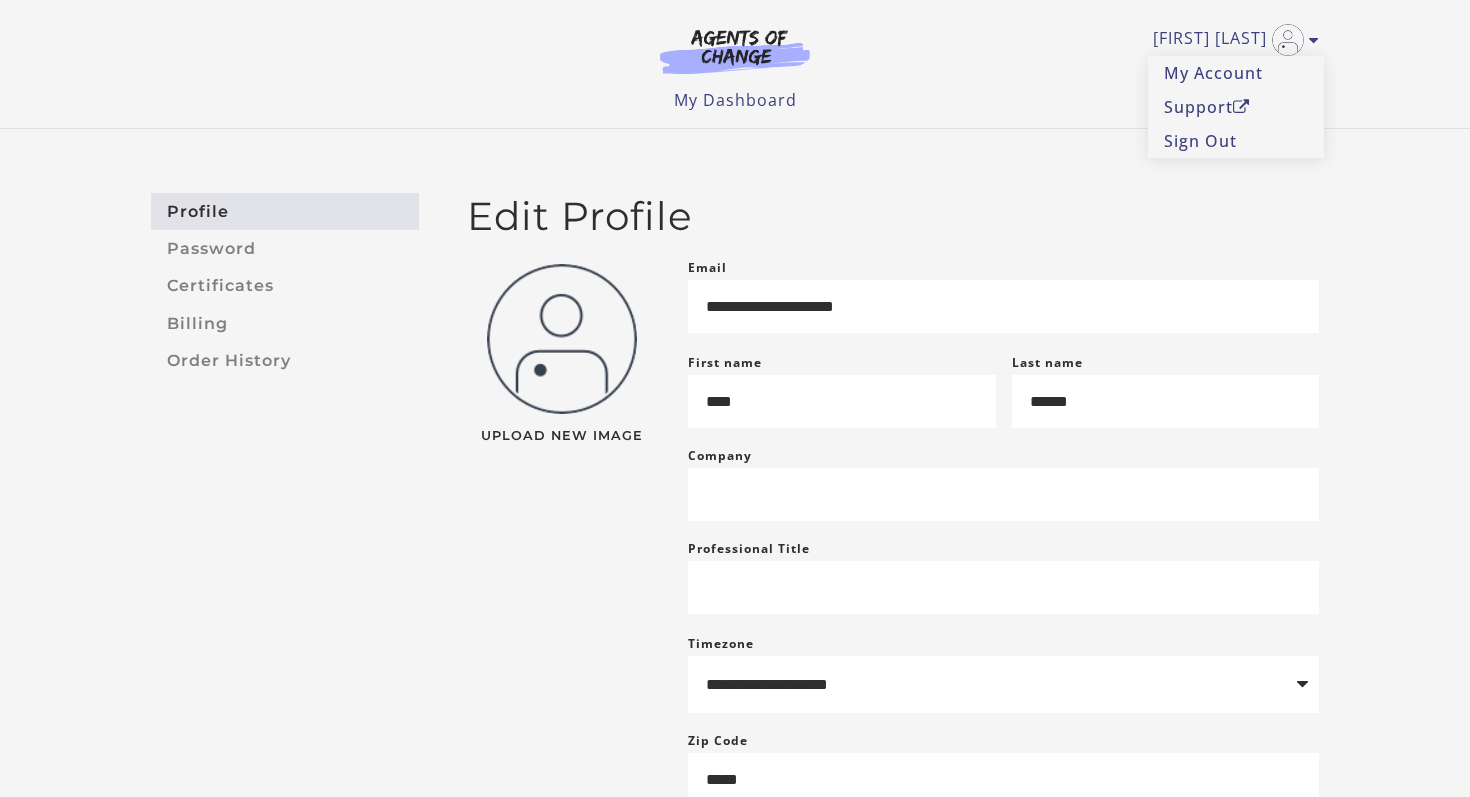 click at bounding box center [735, 51] 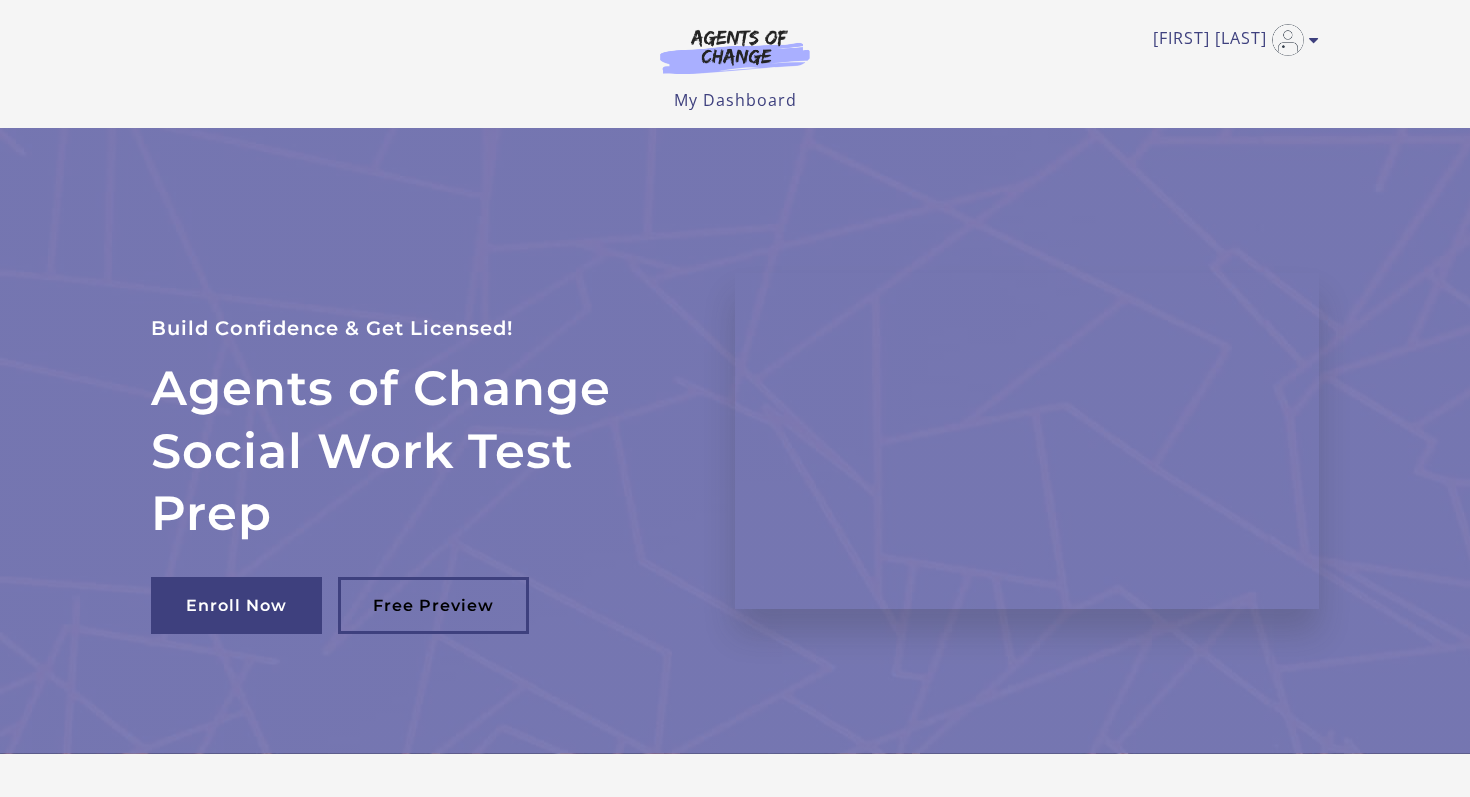 scroll, scrollTop: 0, scrollLeft: 0, axis: both 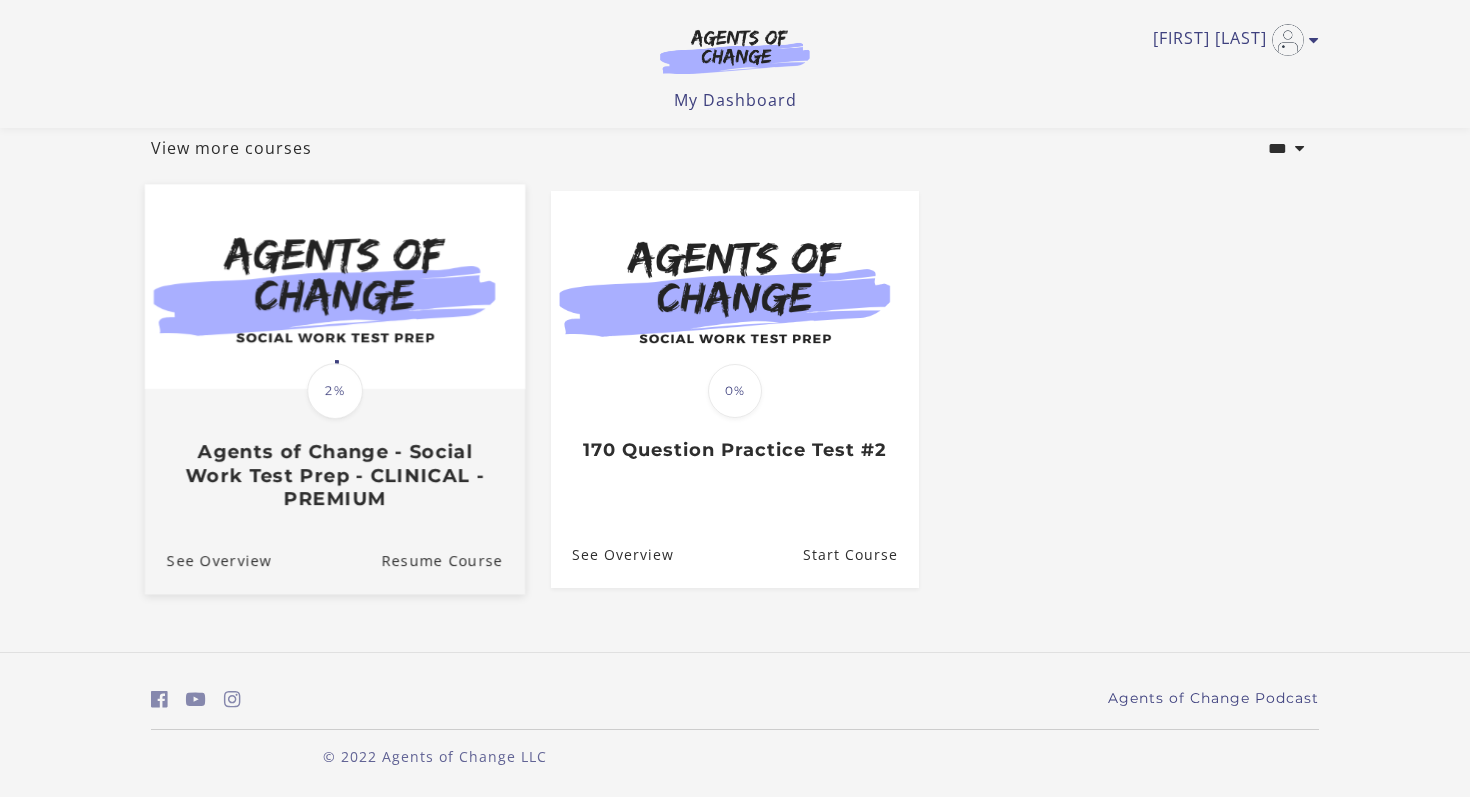 click on "Translation missing: en.liquid.partials.dashboard_course_card.progress_description: 2%
2%
Agents of Change - Social Work Test Prep - CLINICAL - PREMIUM" at bounding box center (335, 450) 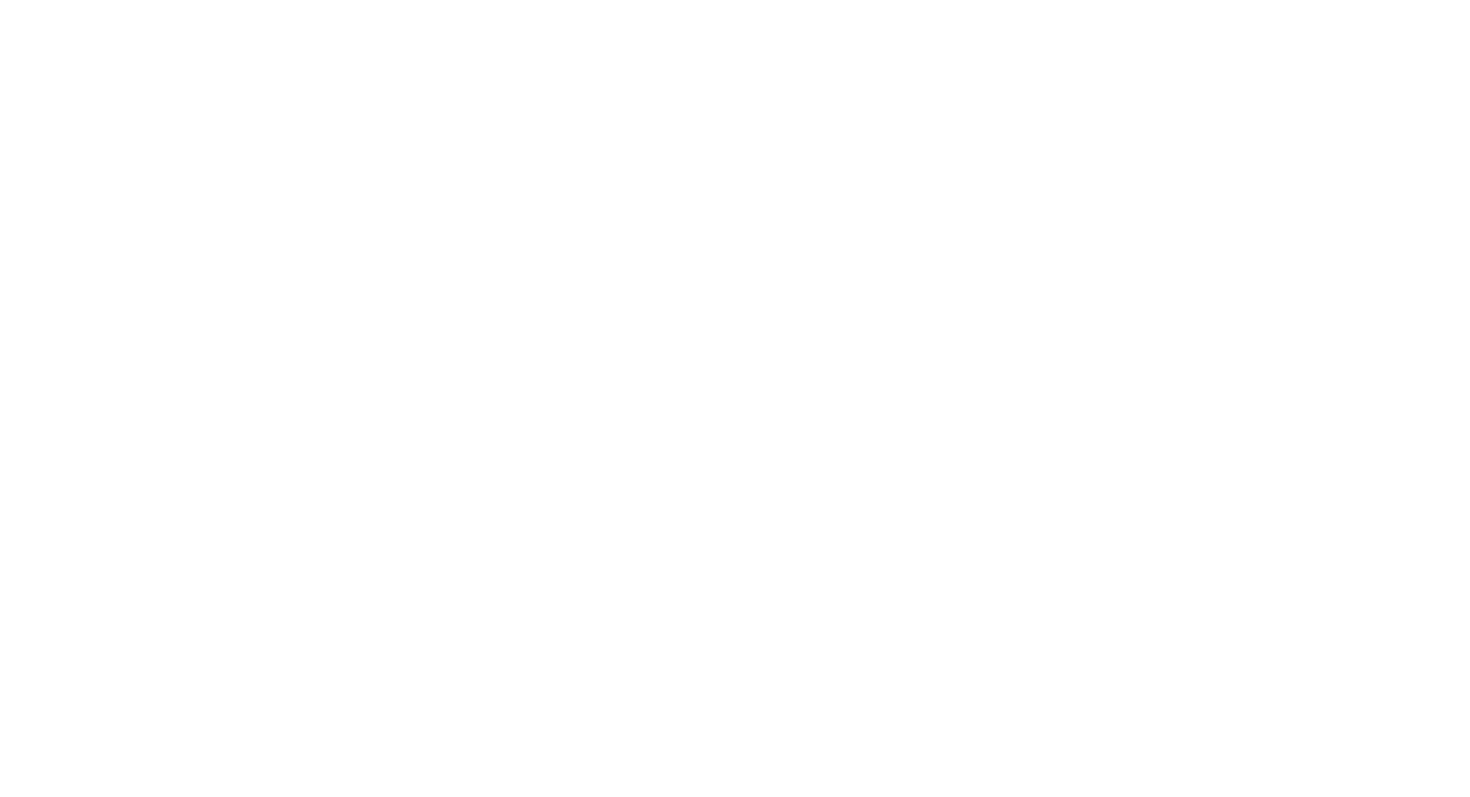 scroll, scrollTop: 0, scrollLeft: 0, axis: both 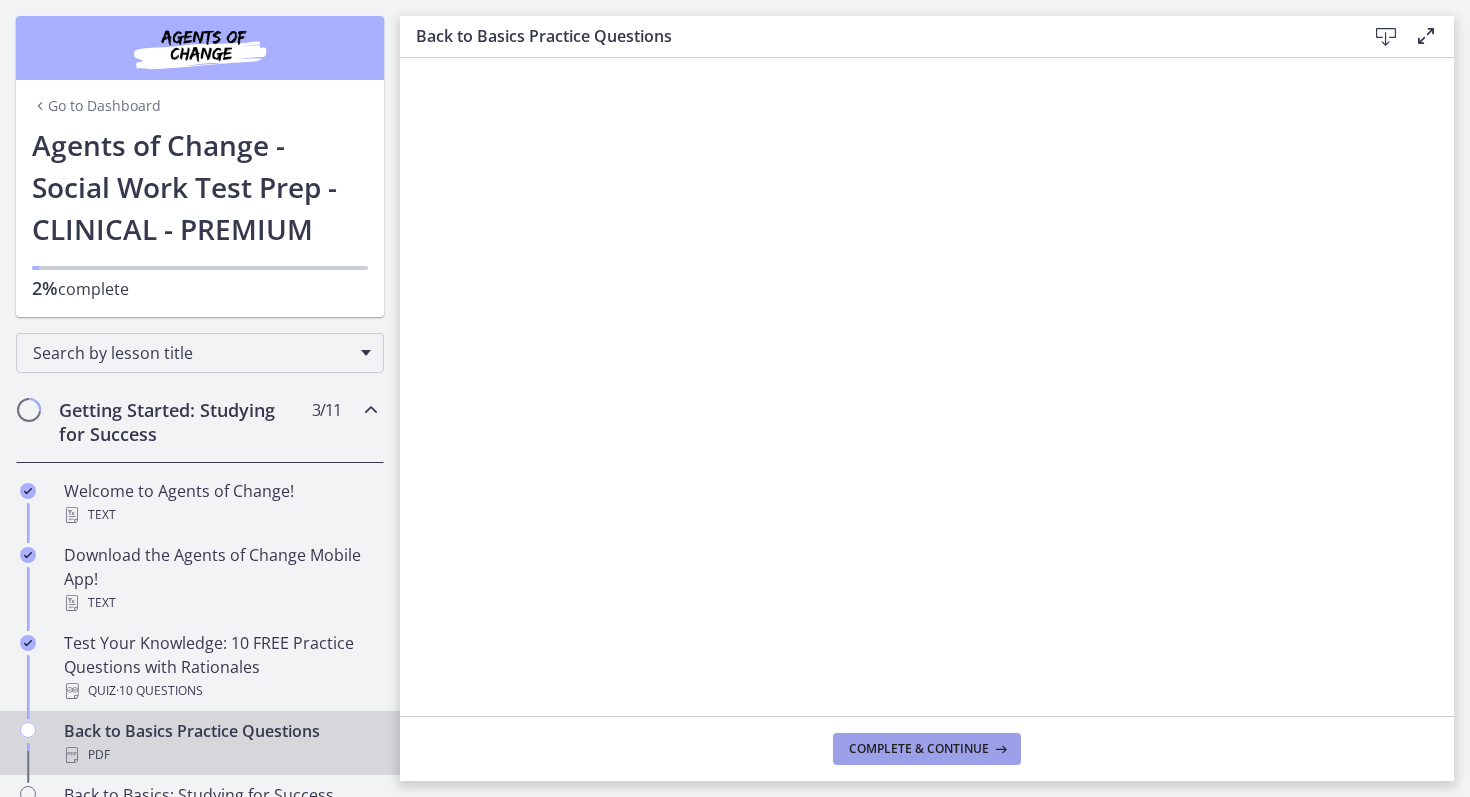 click on "Complete & continue" at bounding box center (919, 749) 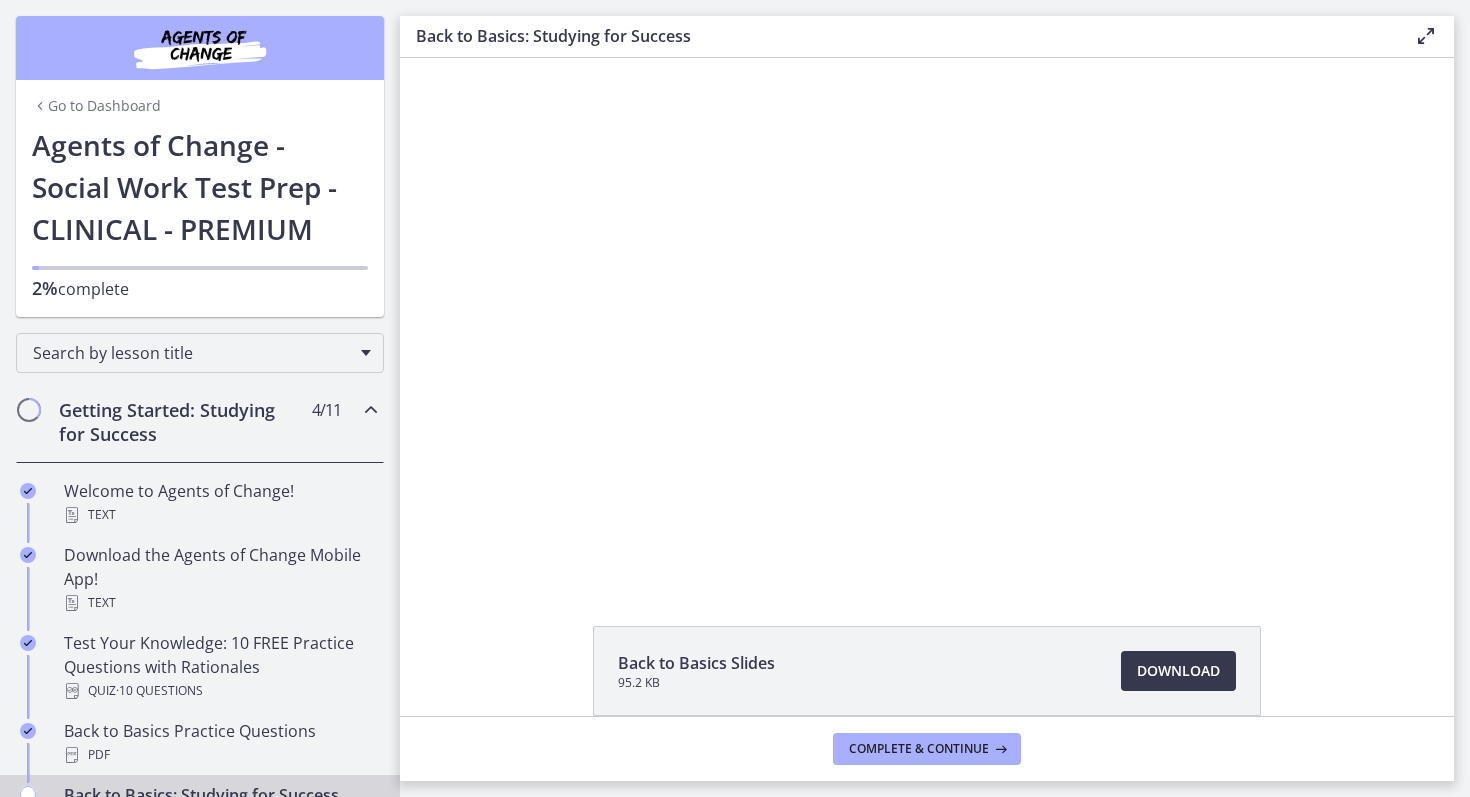 scroll, scrollTop: 0, scrollLeft: 0, axis: both 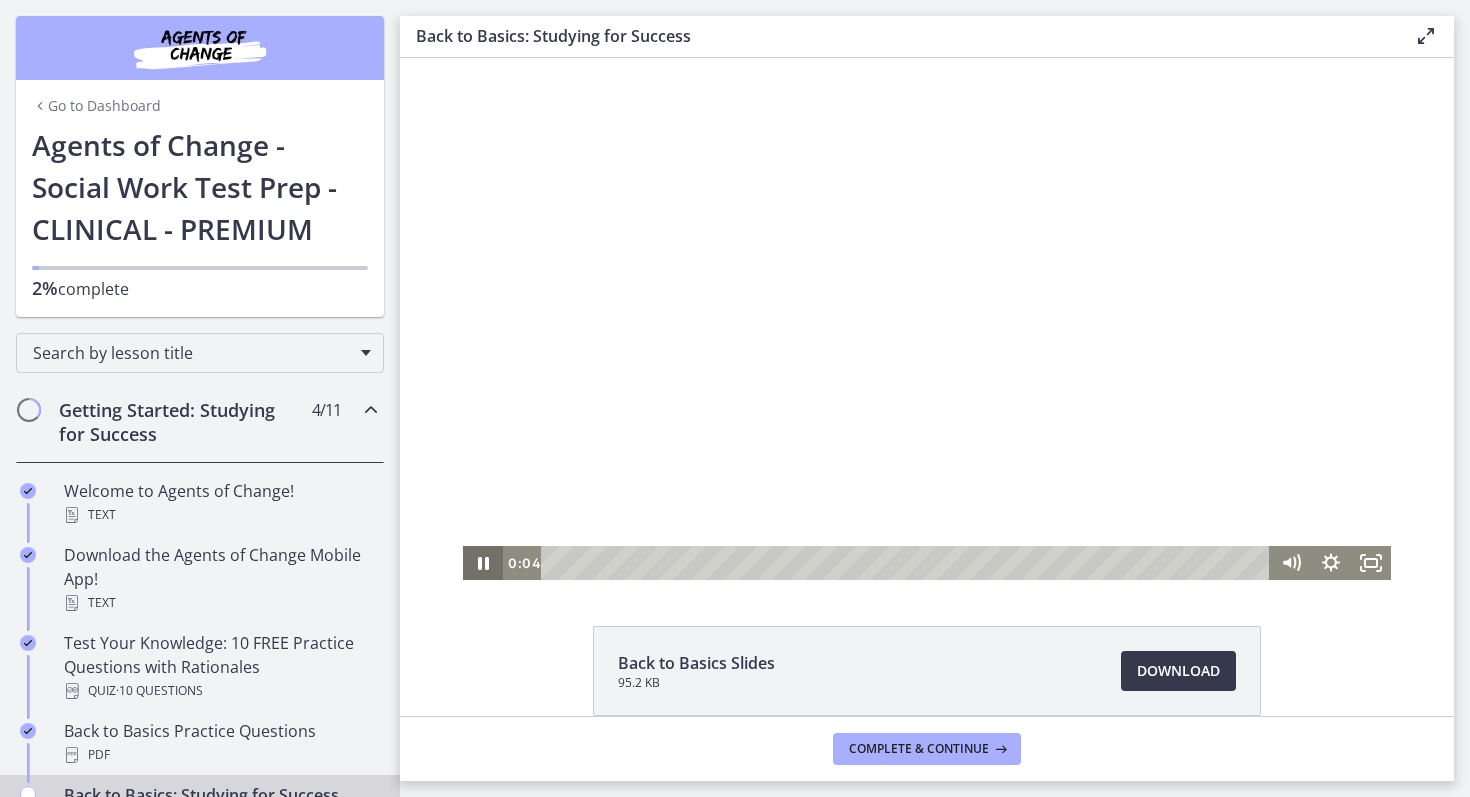click 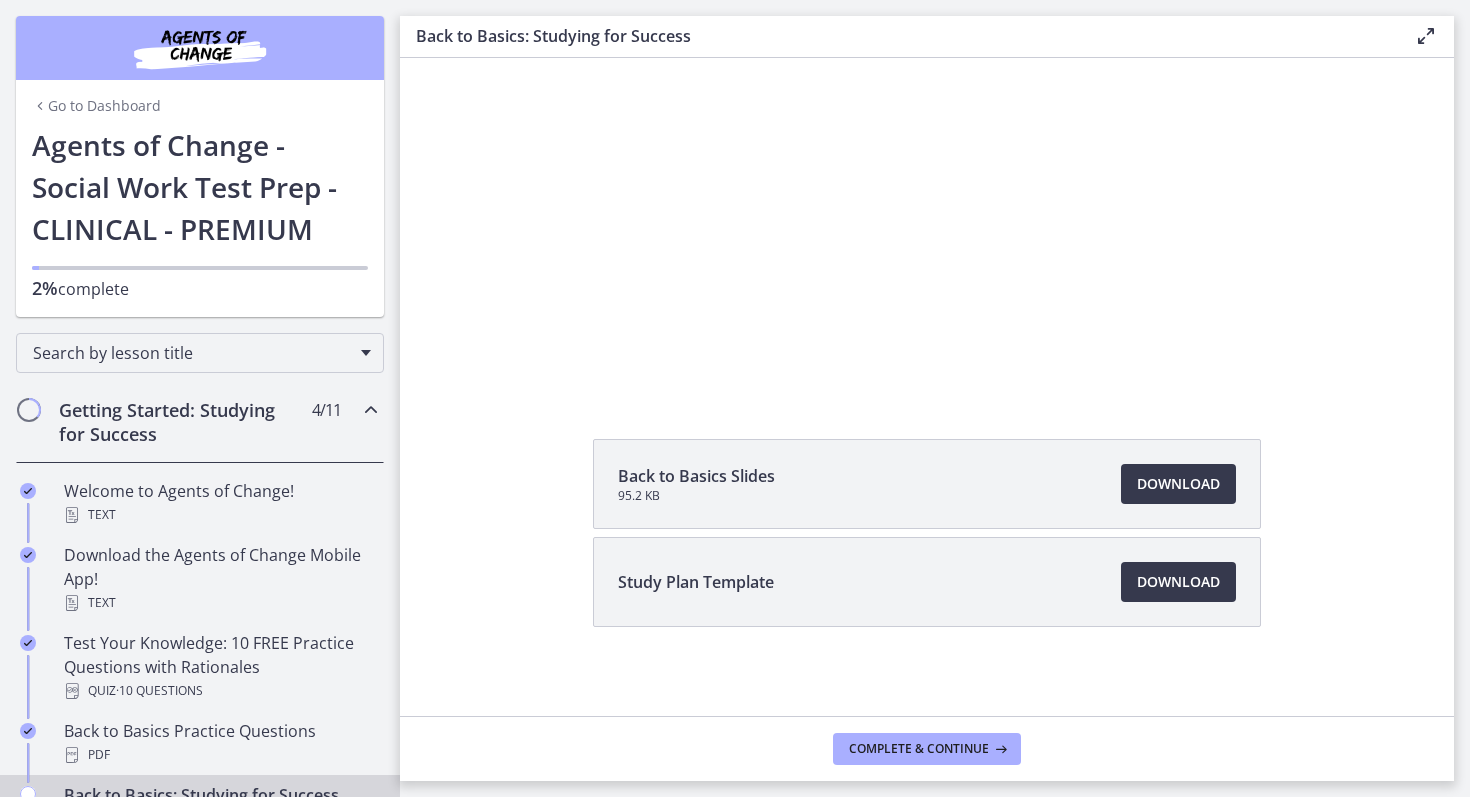 scroll, scrollTop: 194, scrollLeft: 0, axis: vertical 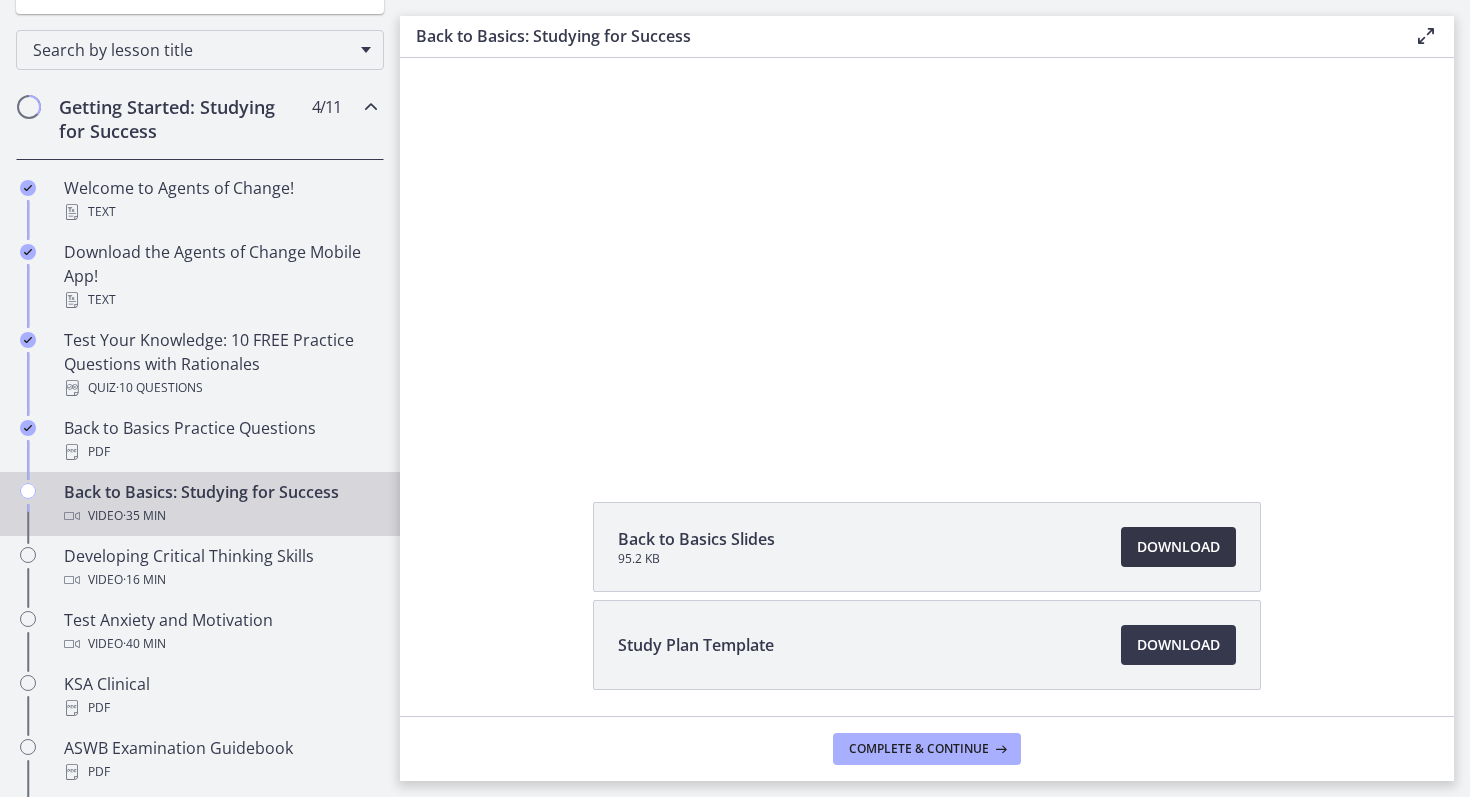 click on "Download
Opens in a new window" at bounding box center [1178, 547] 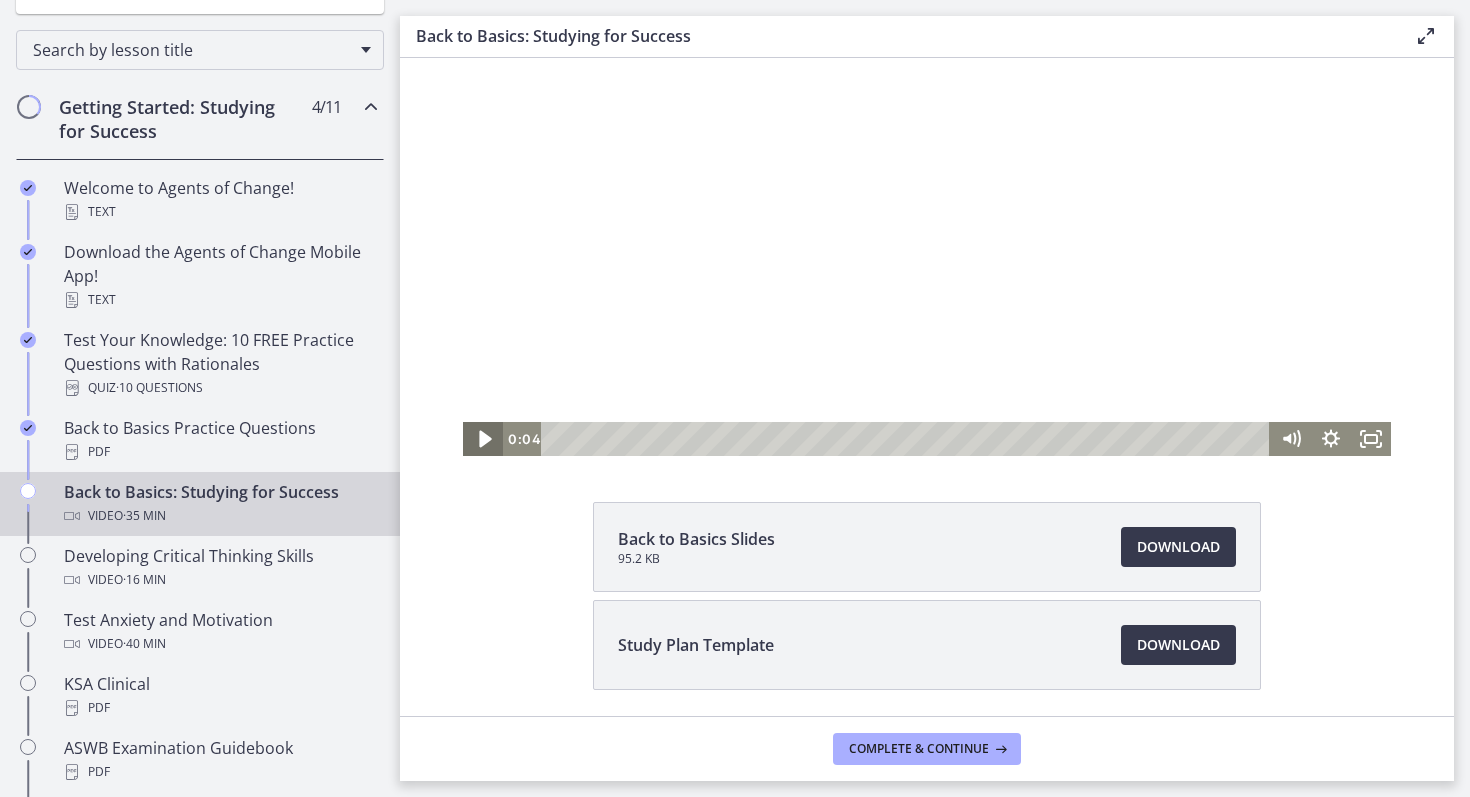 click 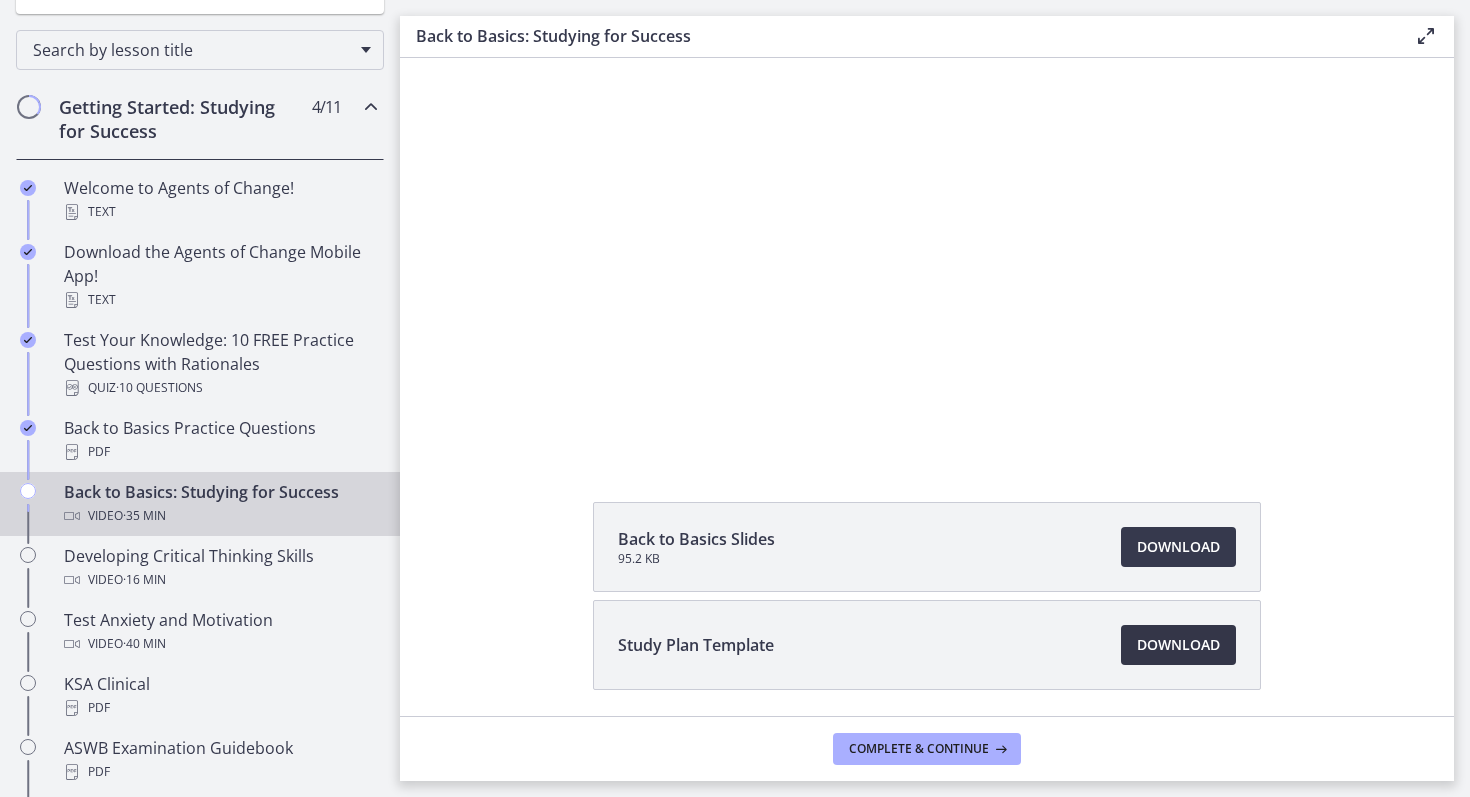 click on "Download
Opens in a new window" at bounding box center (1178, 645) 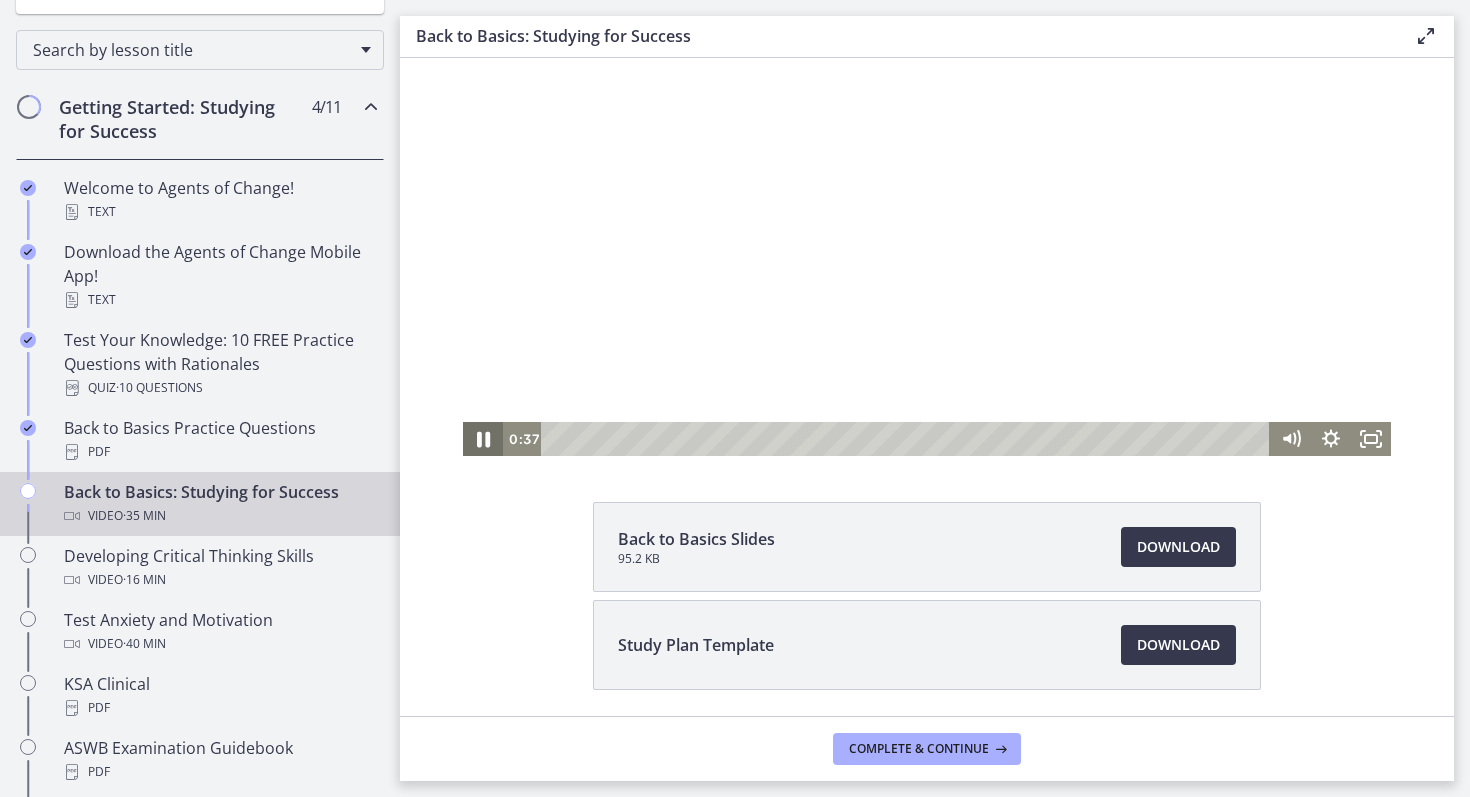 click 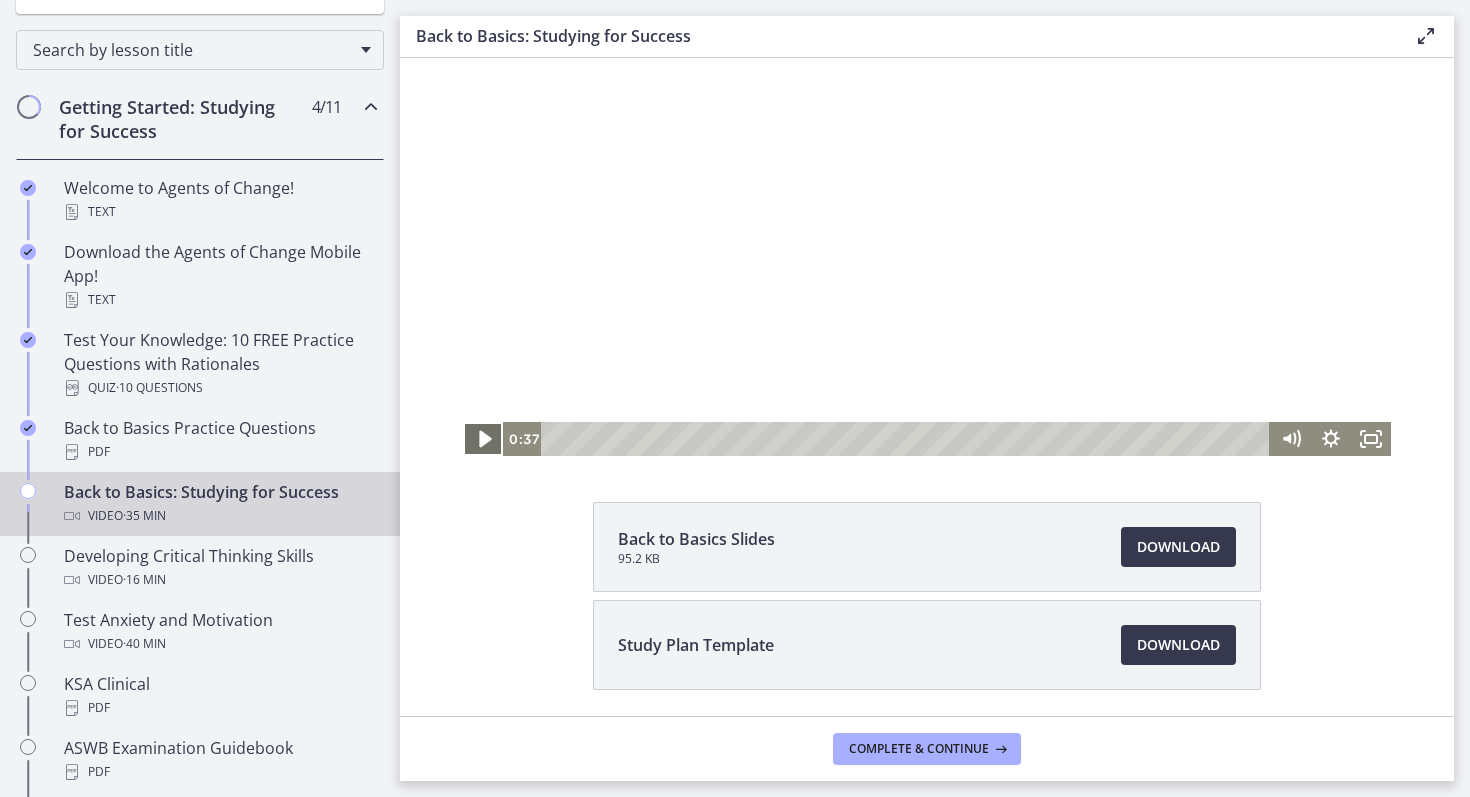 click 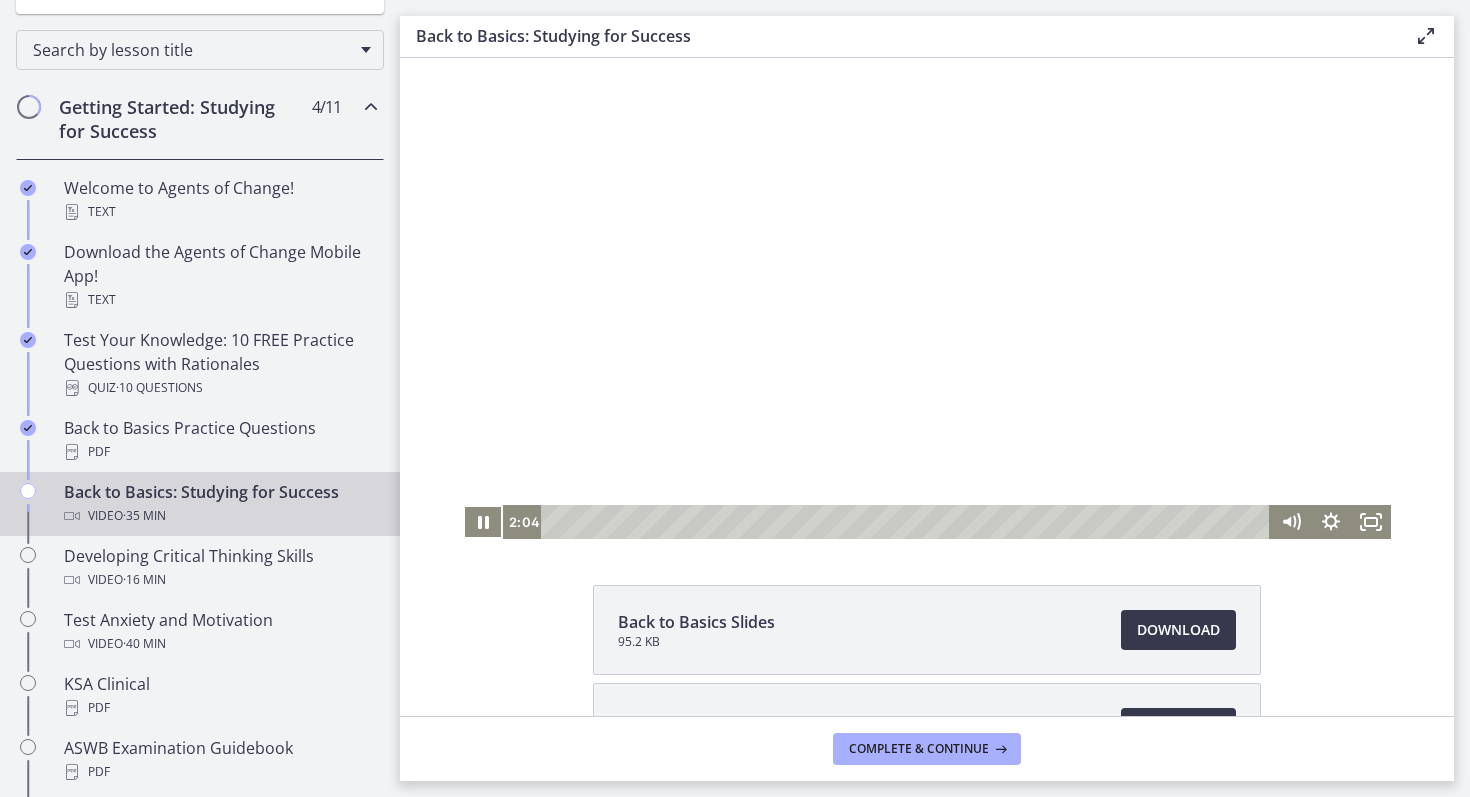 scroll, scrollTop: 0, scrollLeft: 0, axis: both 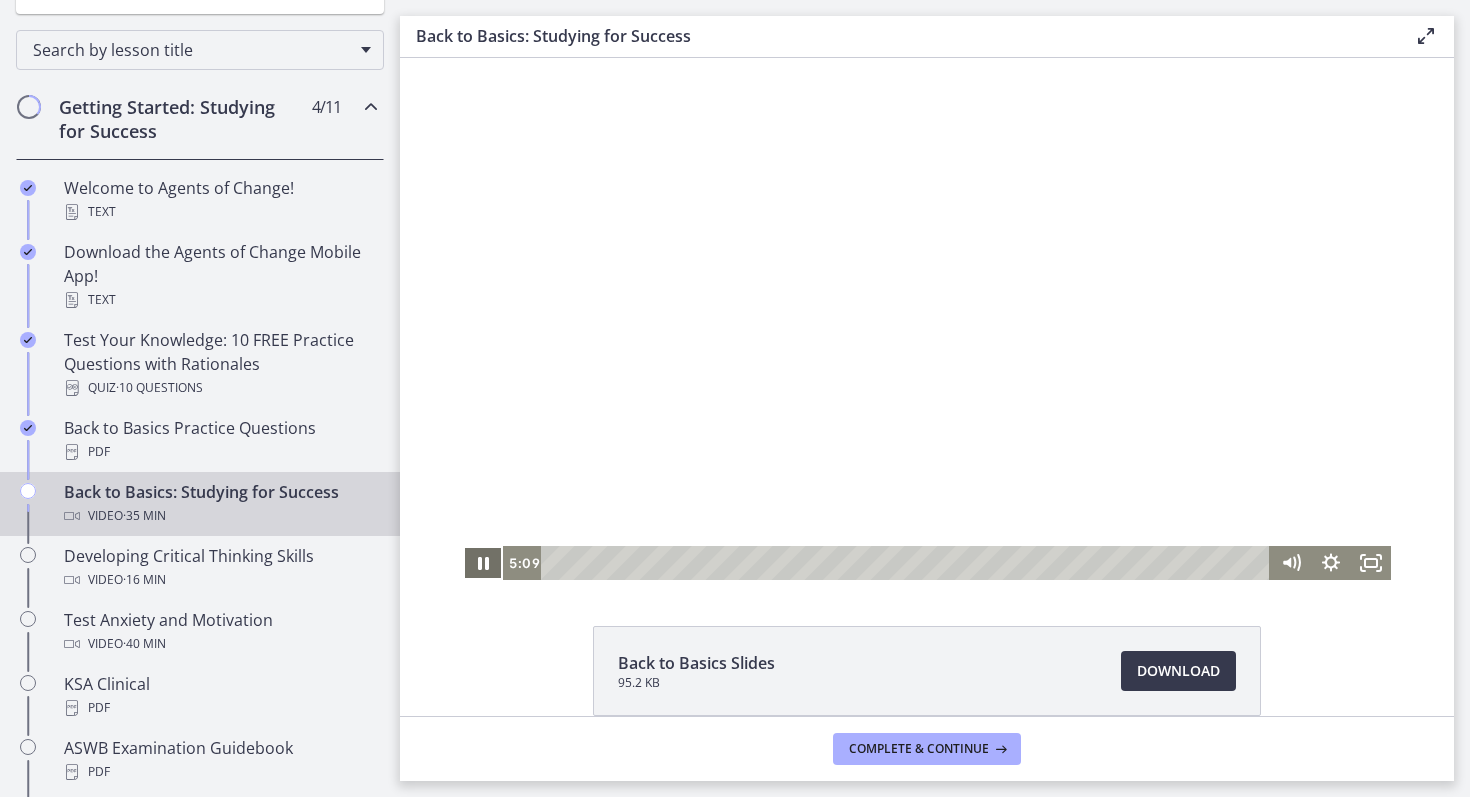 click 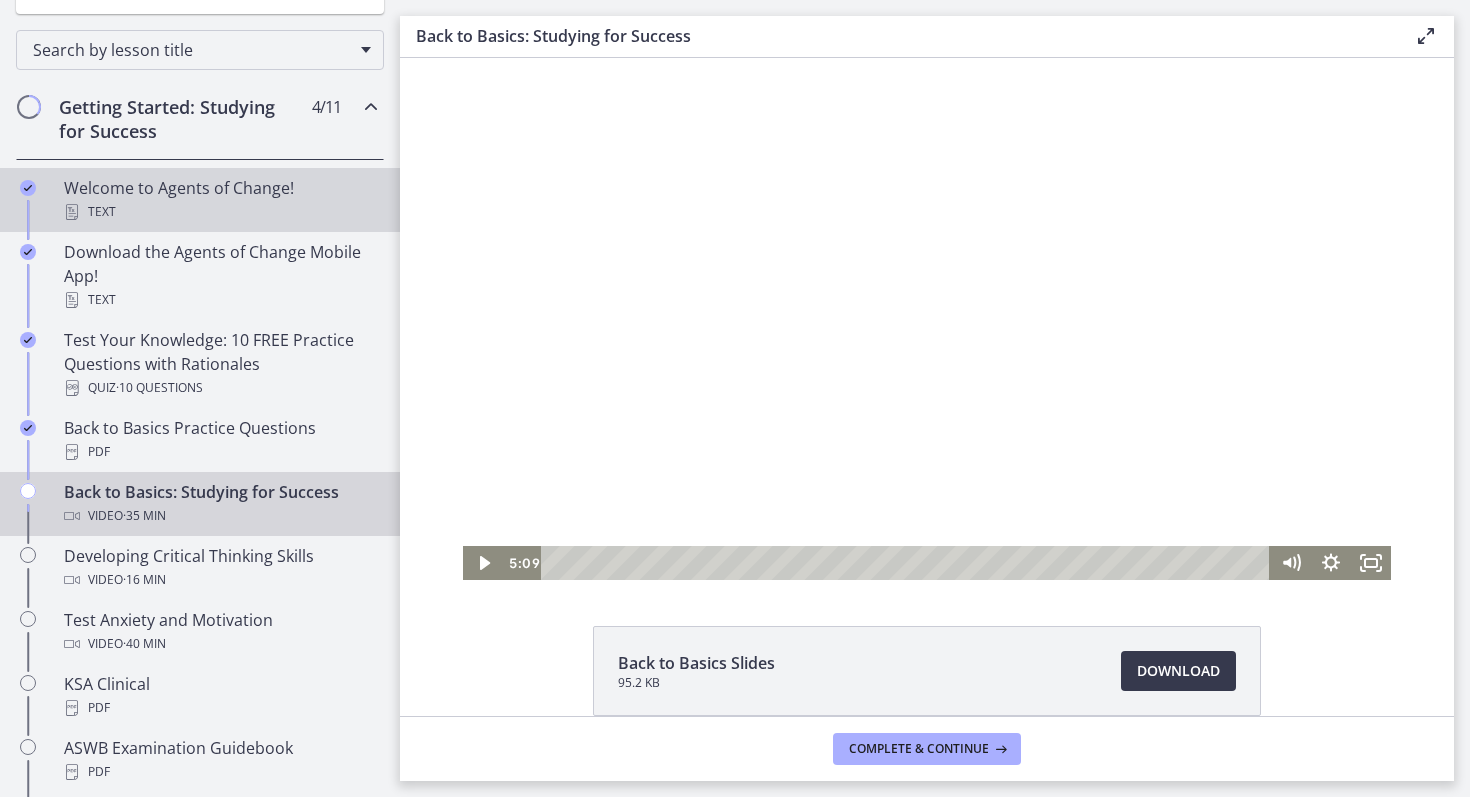 click on "Text" at bounding box center [220, 212] 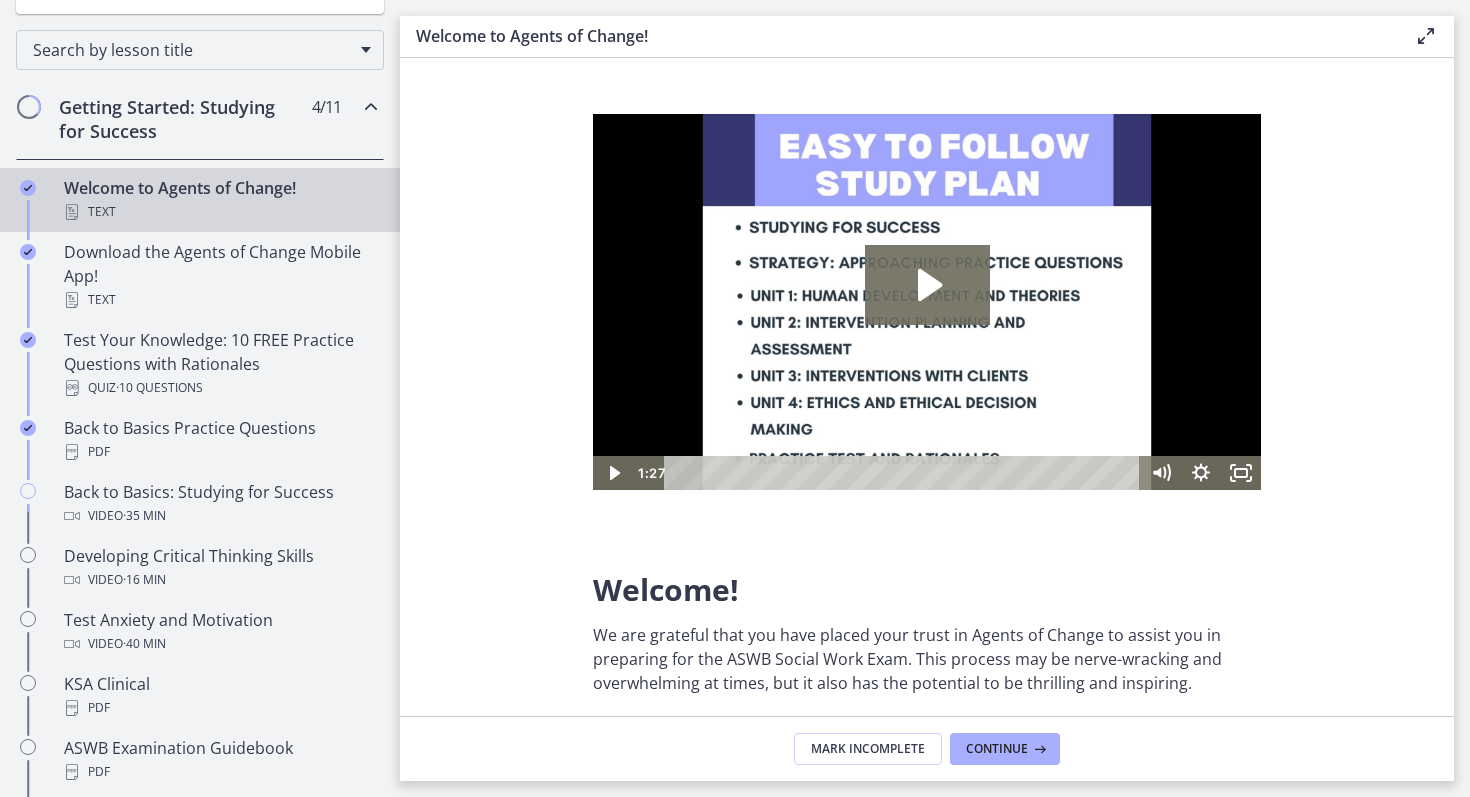 scroll, scrollTop: 0, scrollLeft: 0, axis: both 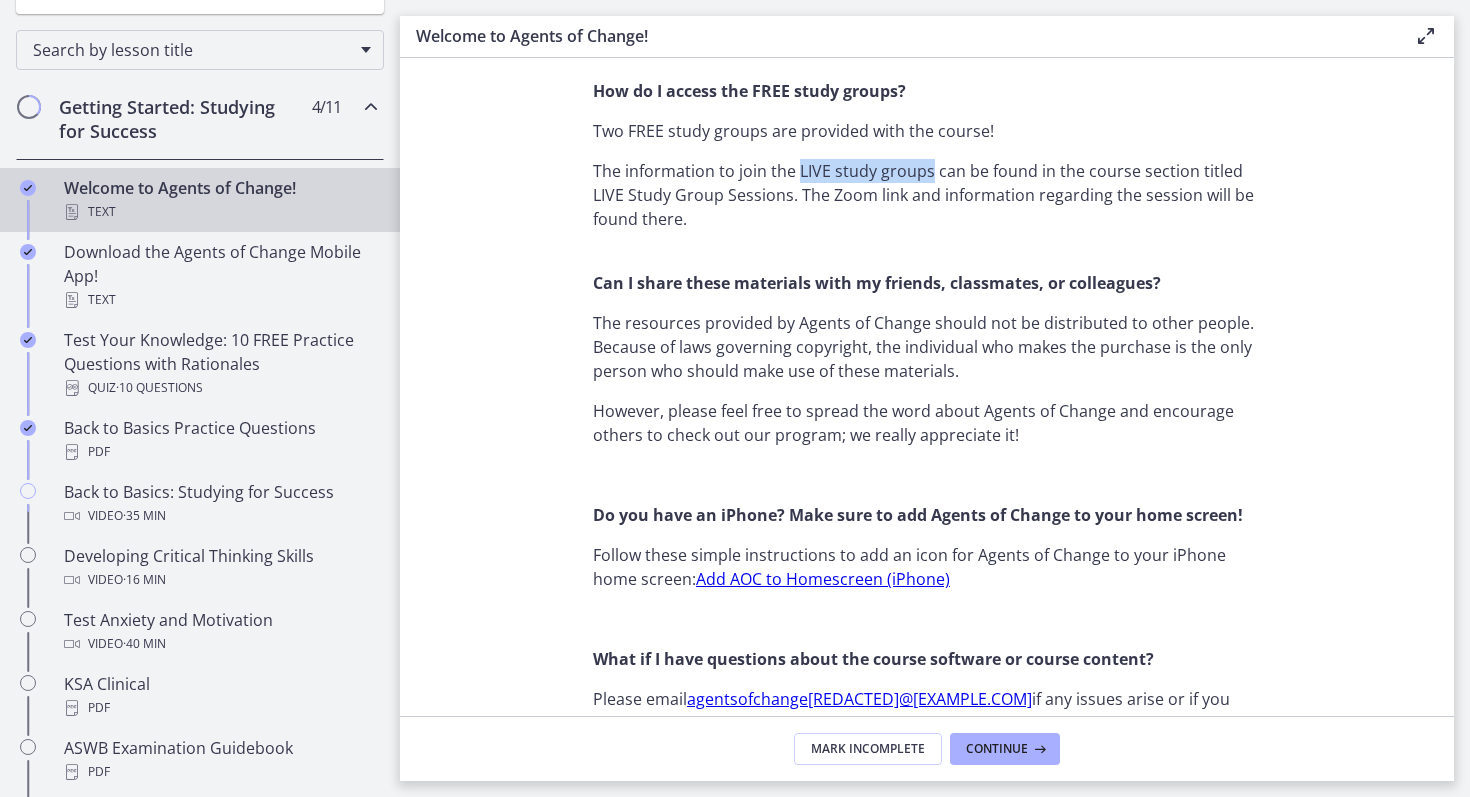 drag, startPoint x: 800, startPoint y: 175, endPoint x: 931, endPoint y: 167, distance: 131.24405 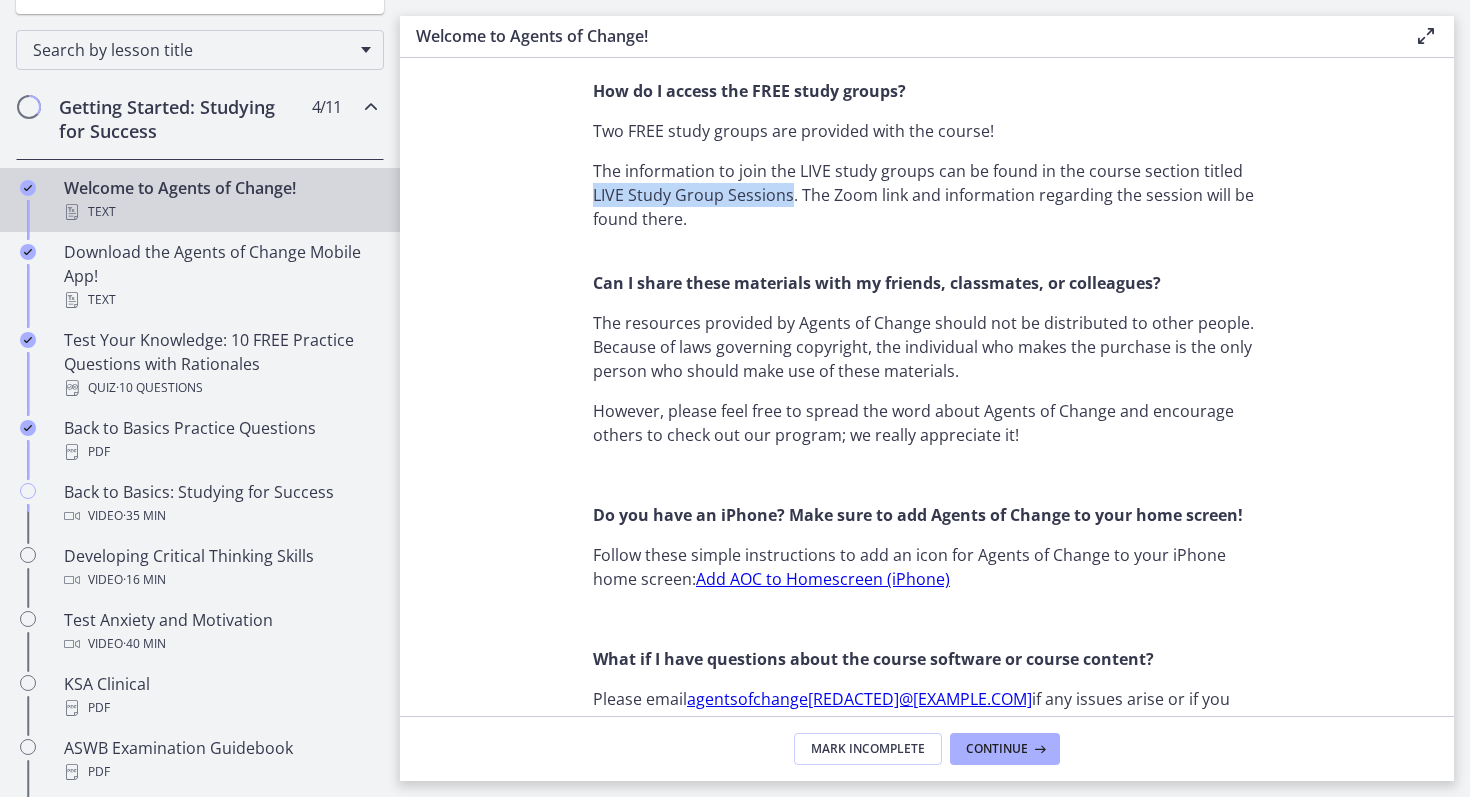 drag, startPoint x: 591, startPoint y: 194, endPoint x: 790, endPoint y: 193, distance: 199.00252 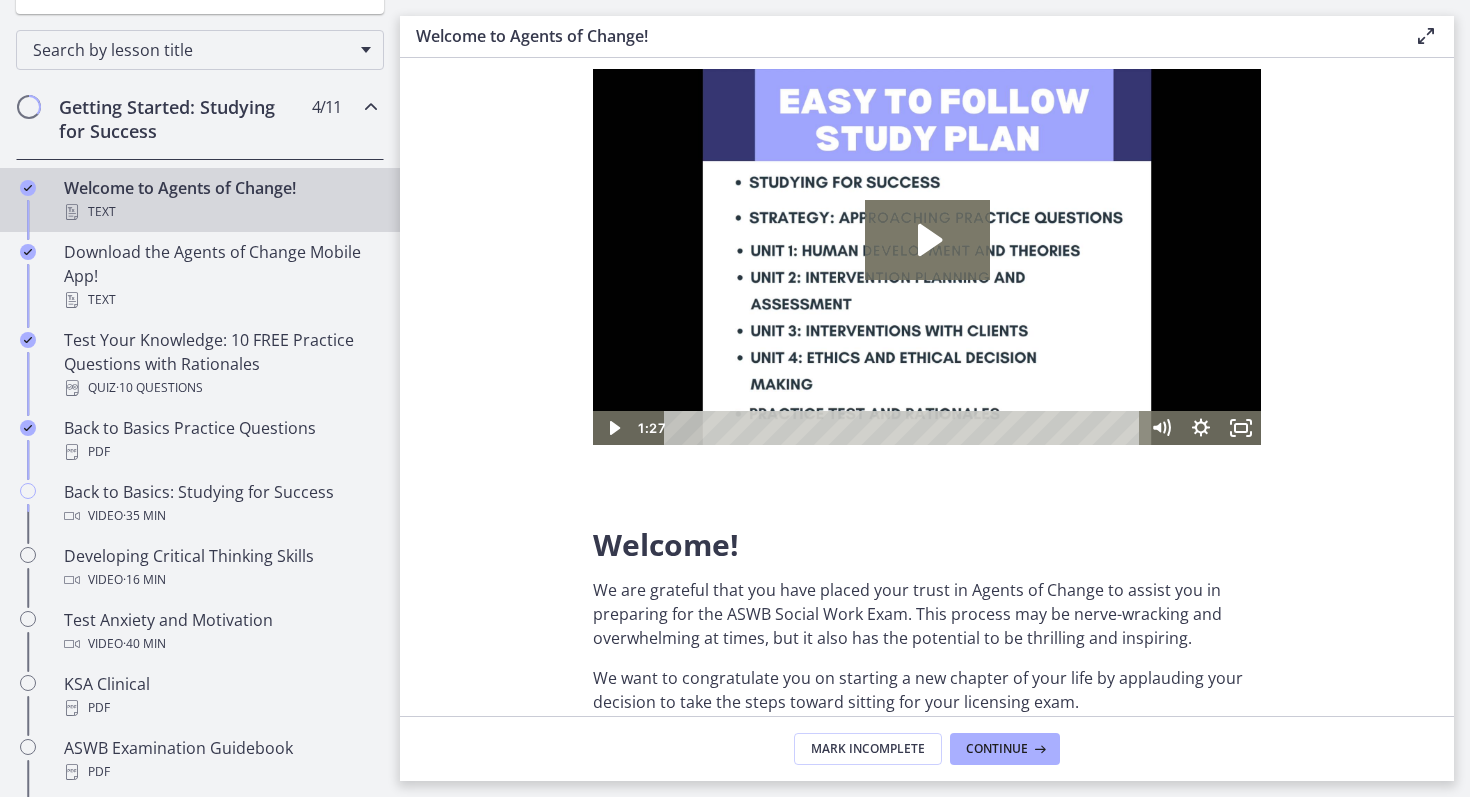 scroll, scrollTop: 0, scrollLeft: 0, axis: both 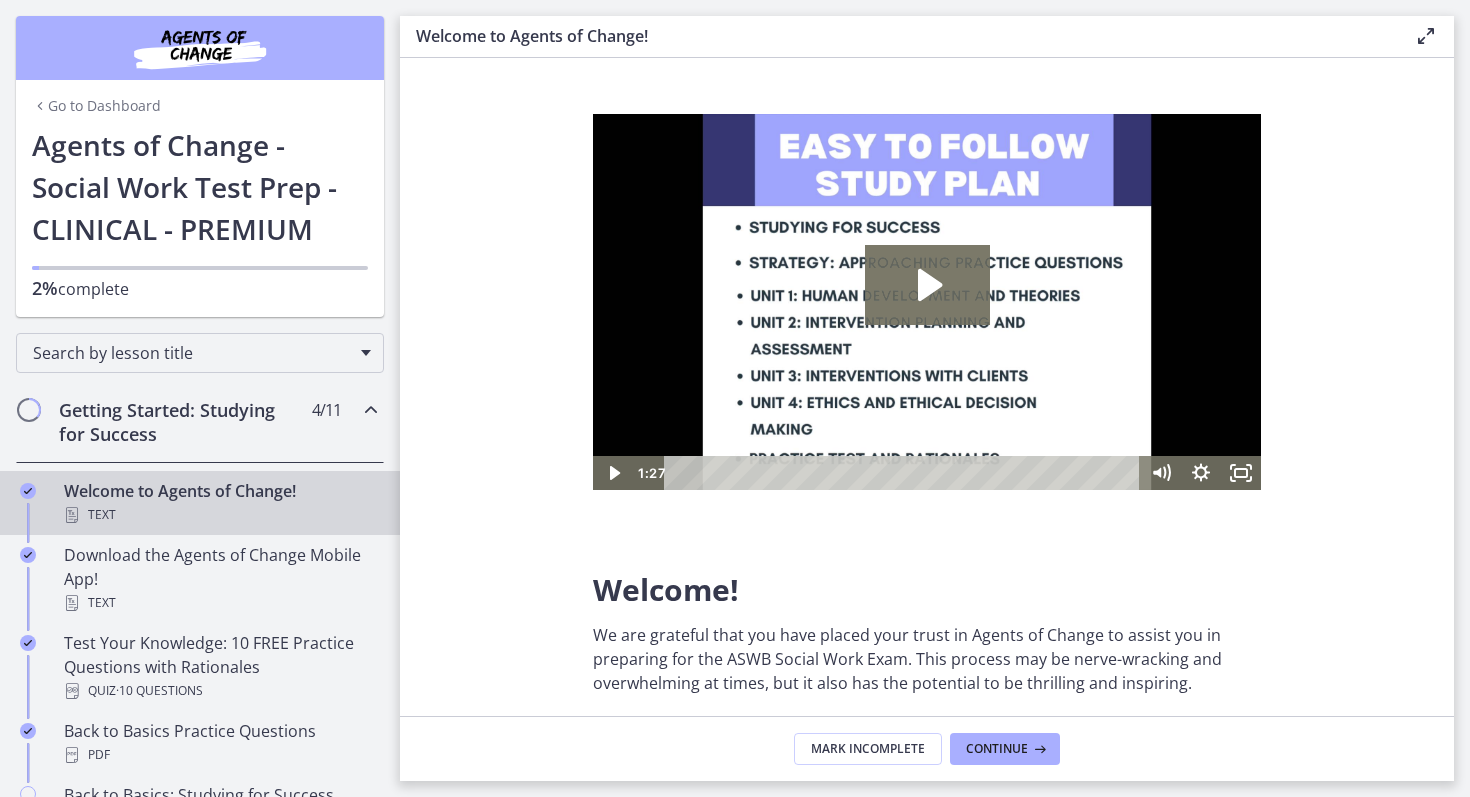 click on "Go to Dashboard" at bounding box center [96, 106] 